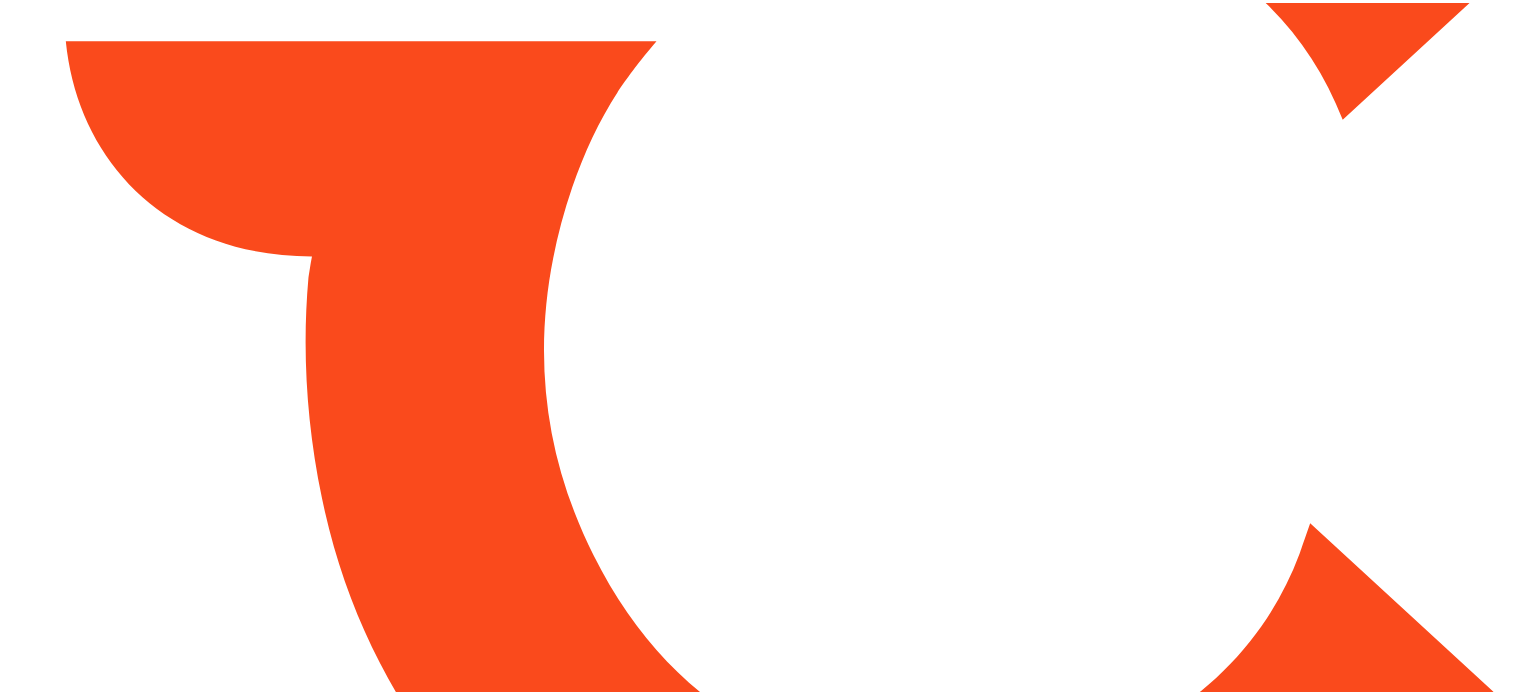 scroll, scrollTop: 0, scrollLeft: 0, axis: both 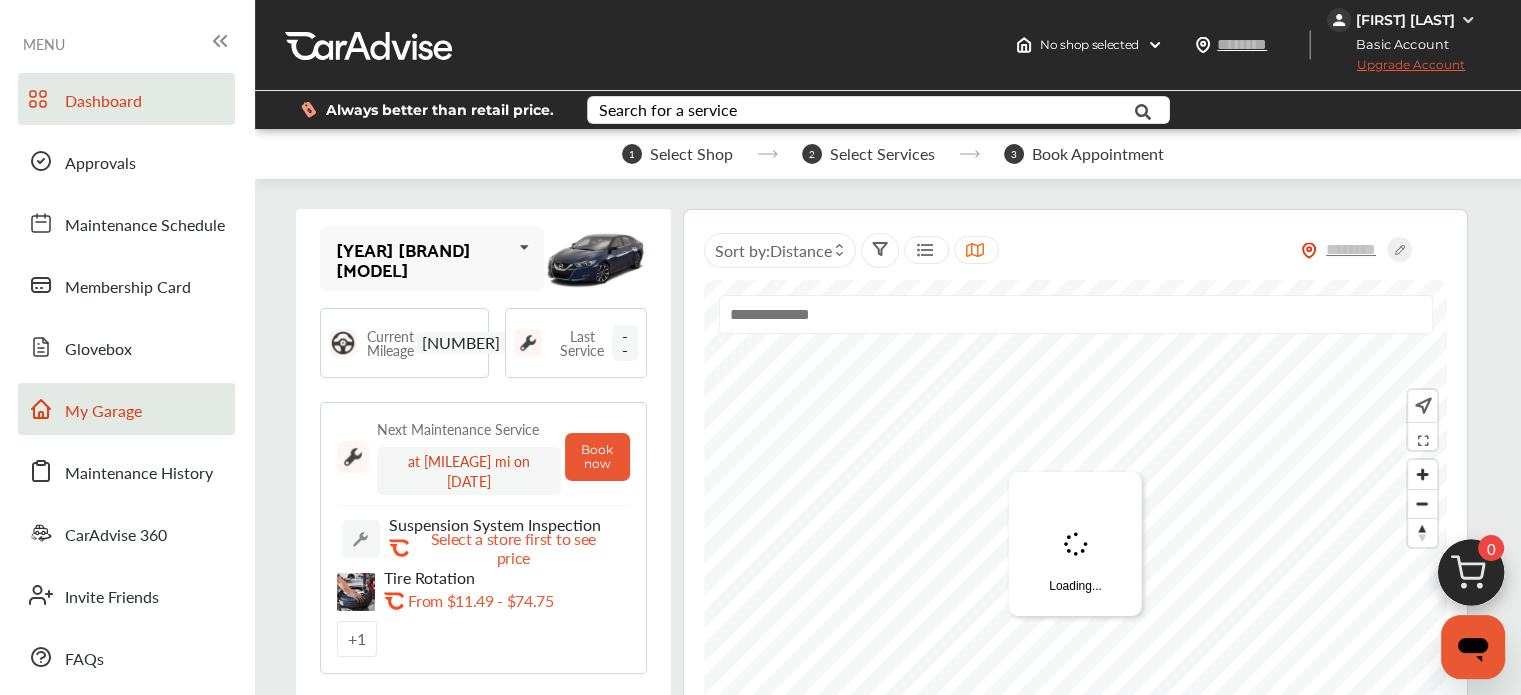 click on "My Garage" at bounding box center [126, 409] 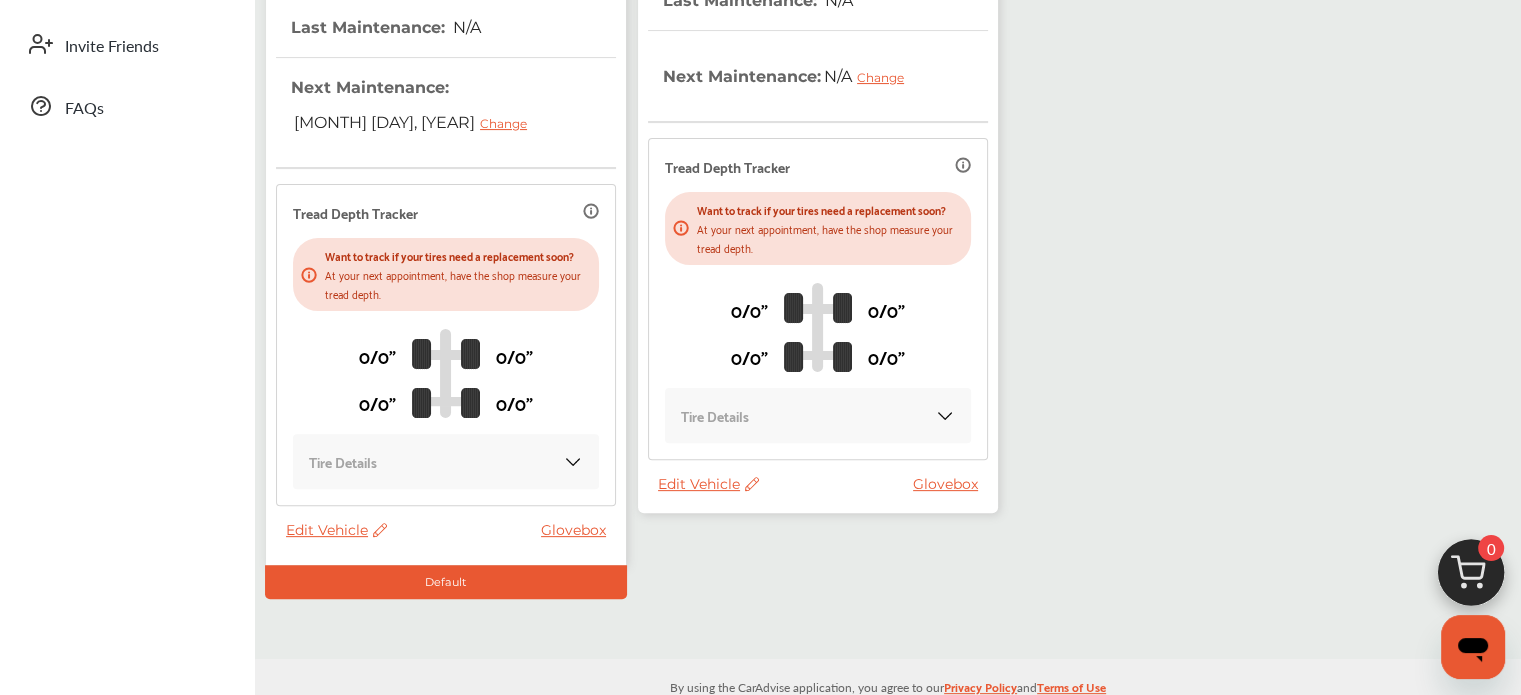 scroll, scrollTop: 555, scrollLeft: 0, axis: vertical 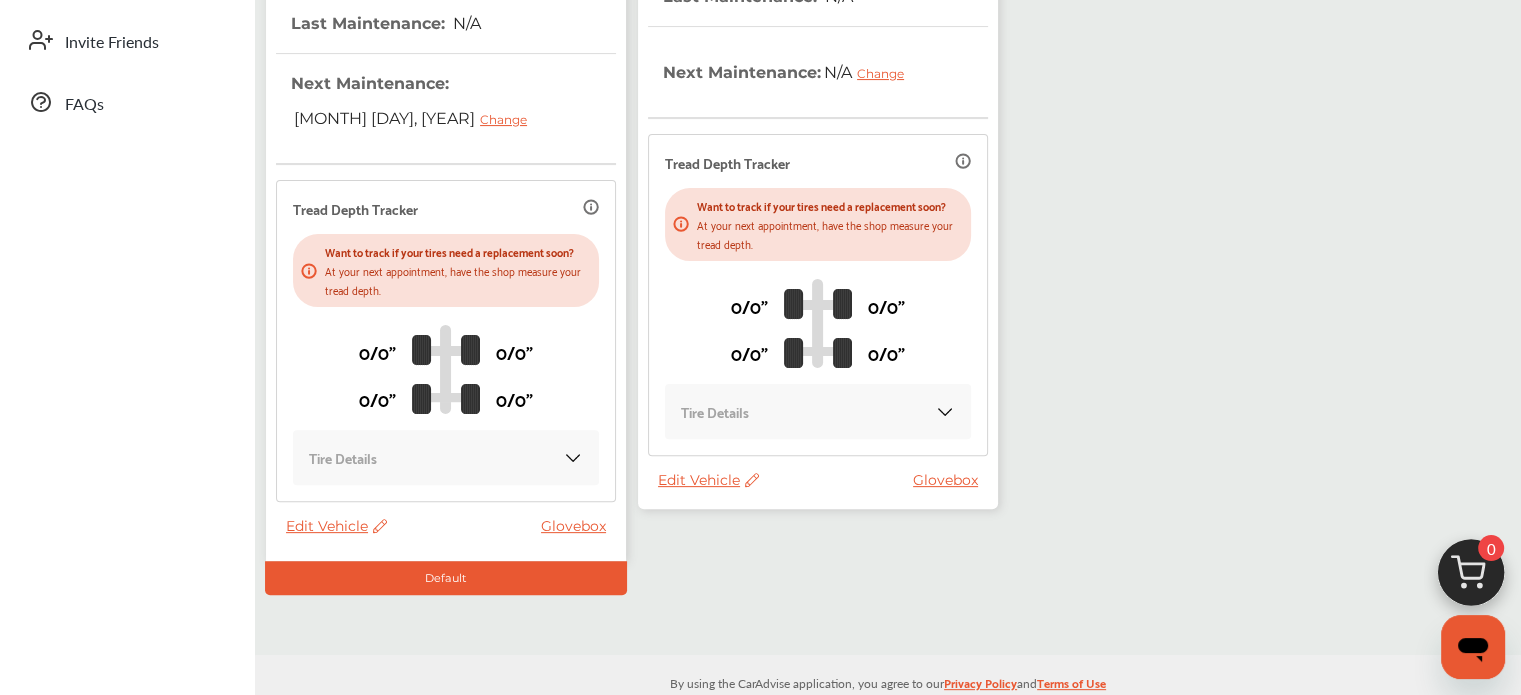 click on "Edit Vehicle" at bounding box center [708, 480] 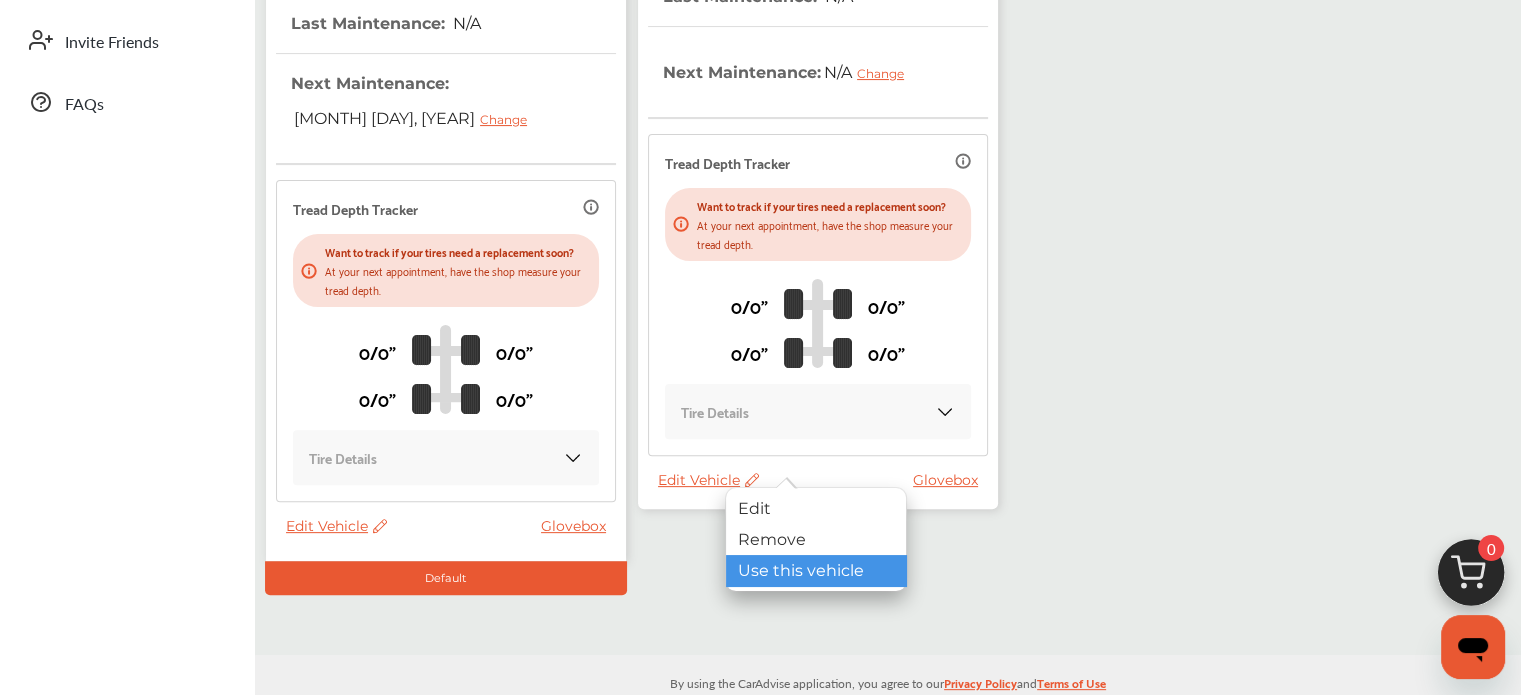 click on "Use this vehicle" at bounding box center (816, 570) 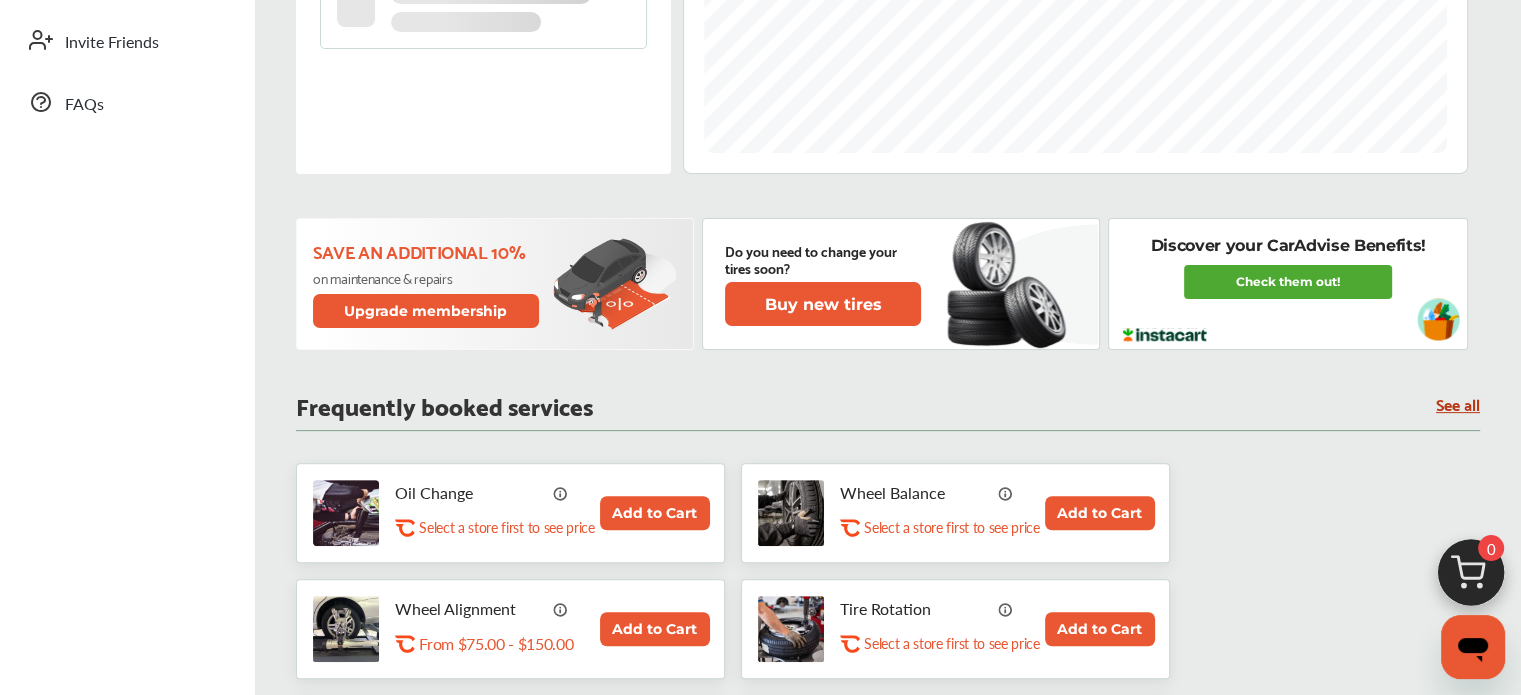 scroll, scrollTop: 0, scrollLeft: 0, axis: both 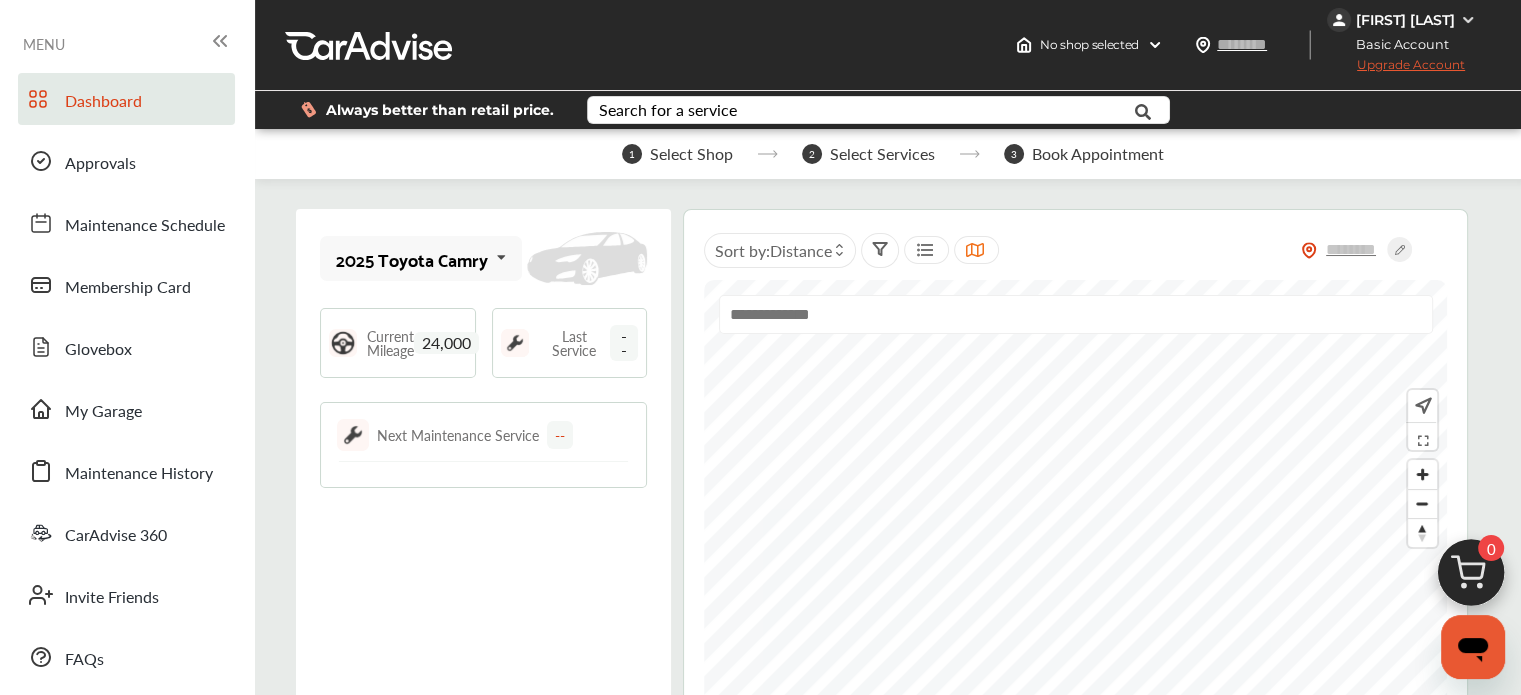 click at bounding box center (1471, 578) 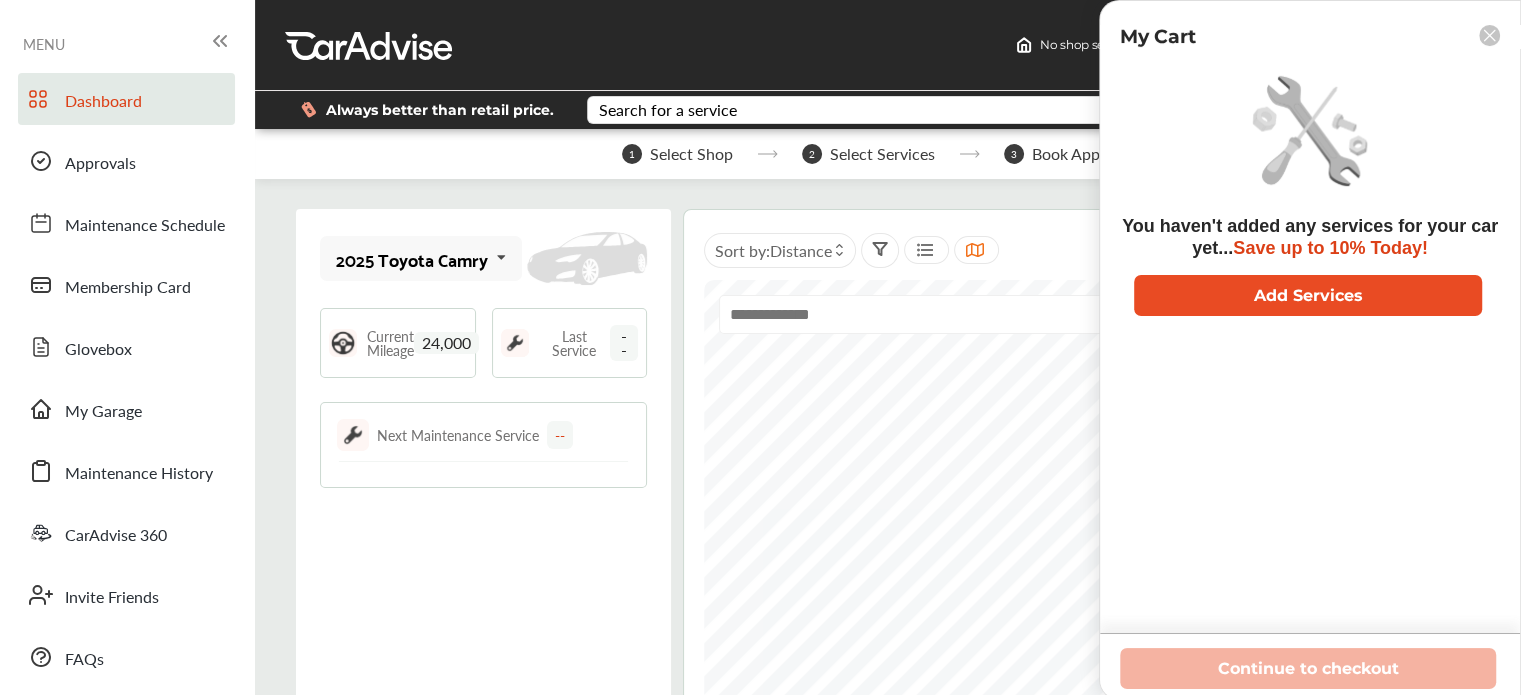 click on "Add Services" at bounding box center [1308, 295] 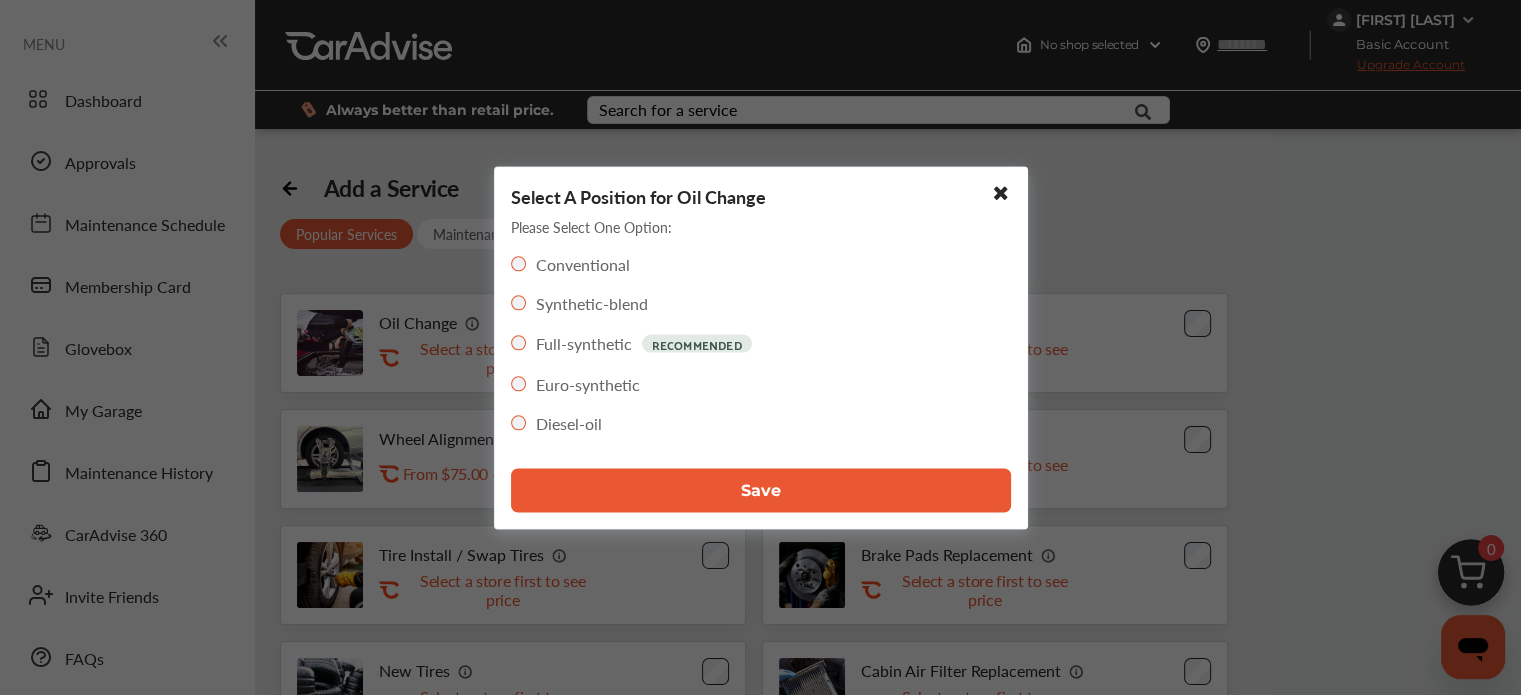 click on "Save" at bounding box center (761, 490) 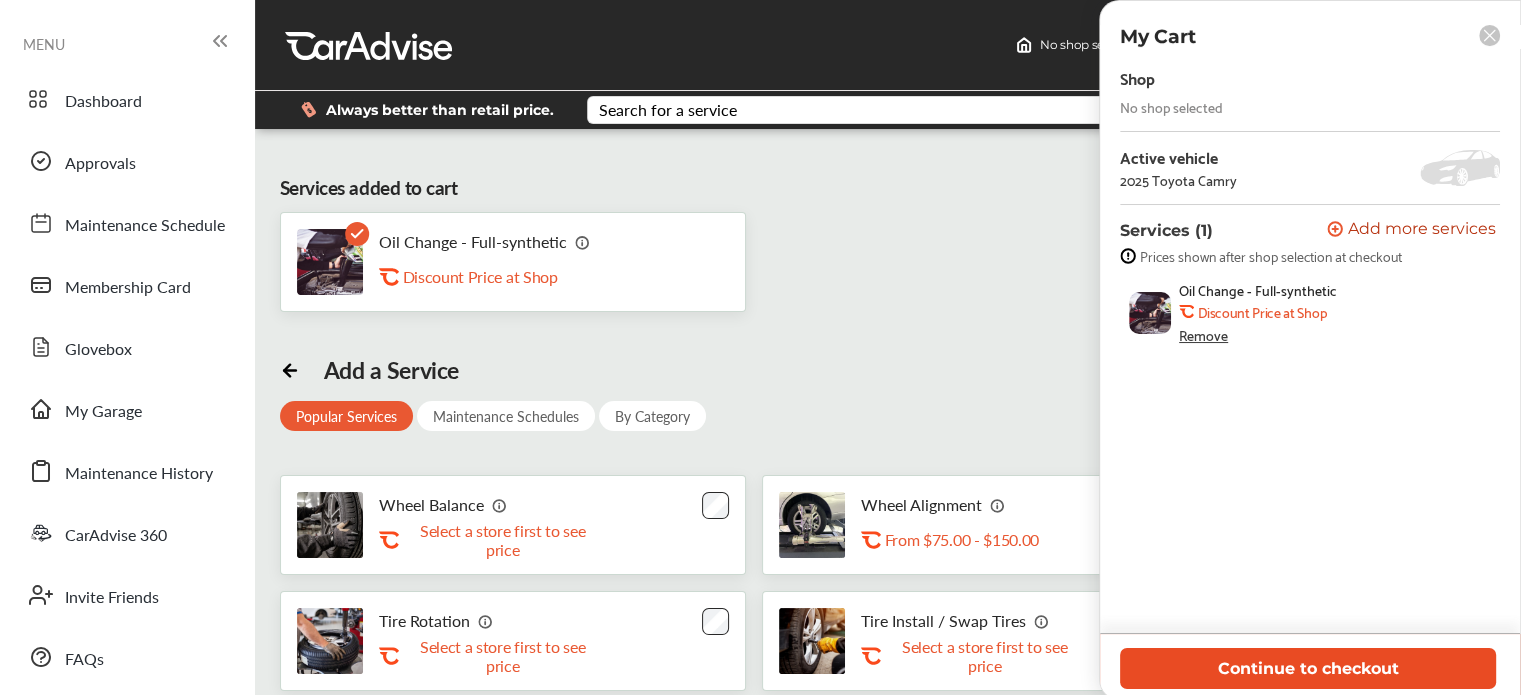 click on "Continue to checkout" at bounding box center [1308, 668] 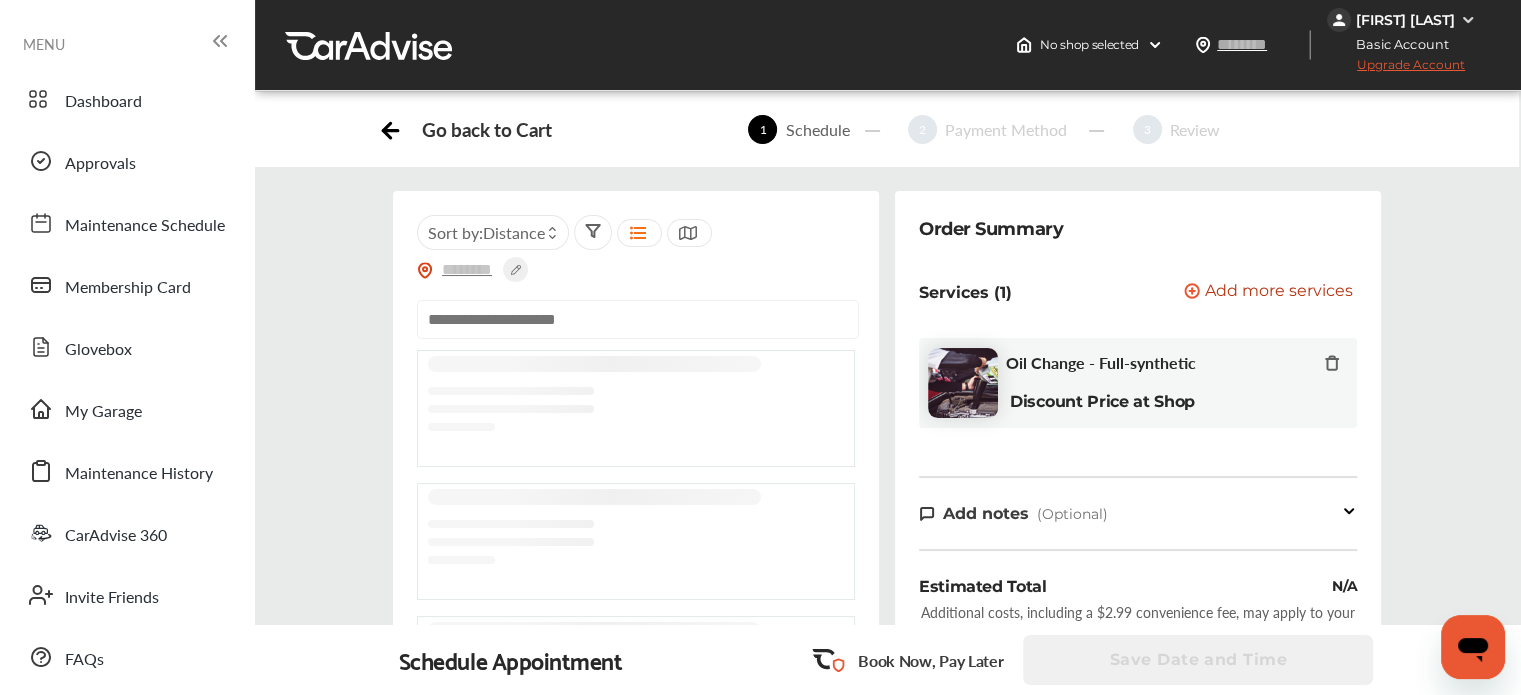 click at bounding box center [638, 319] 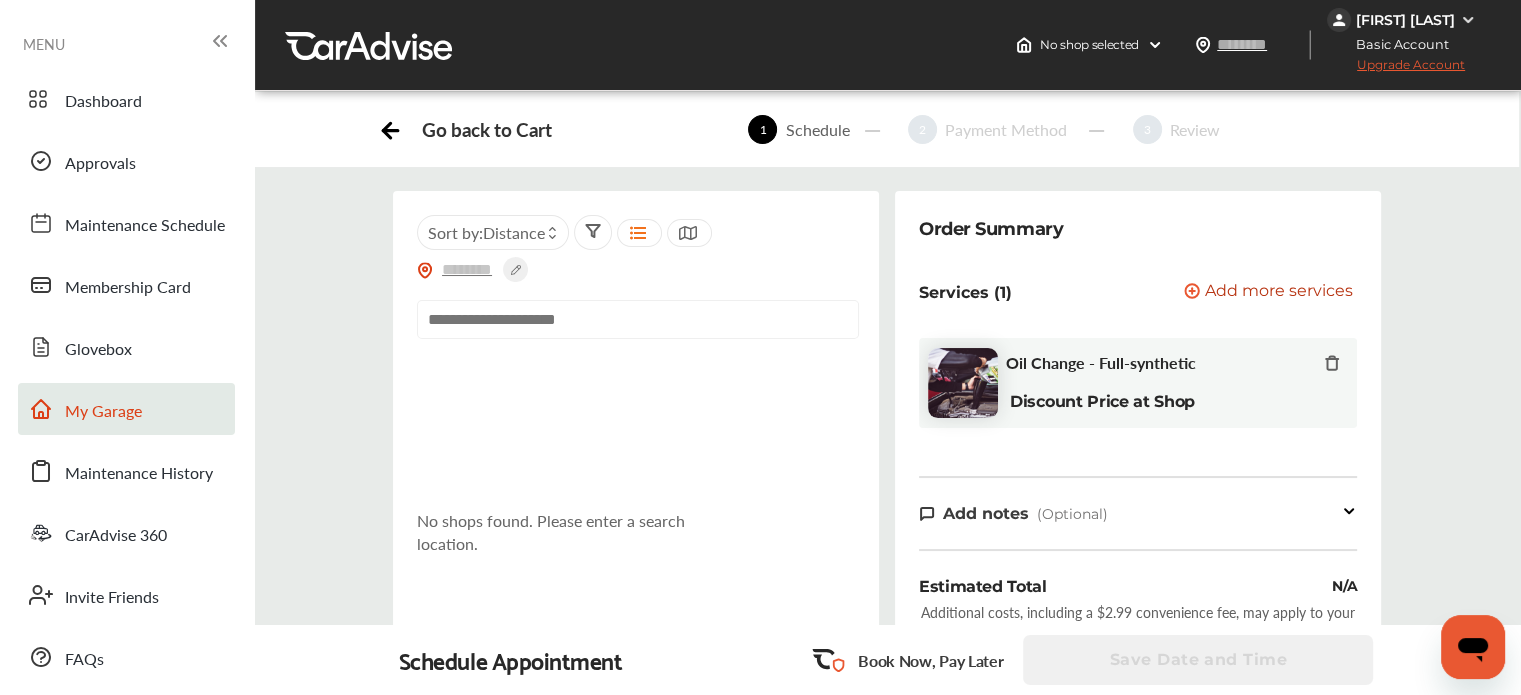 click on "My Garage" at bounding box center (103, 412) 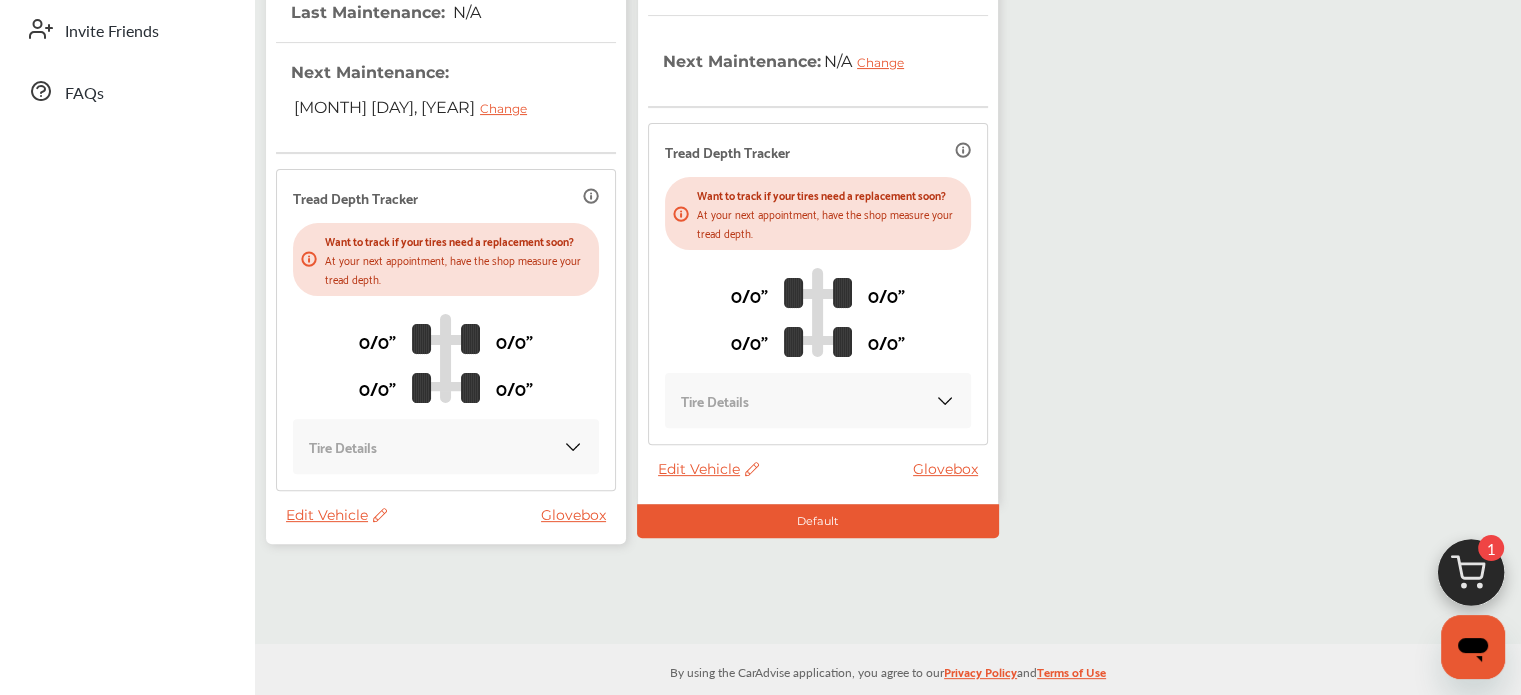scroll, scrollTop: 0, scrollLeft: 0, axis: both 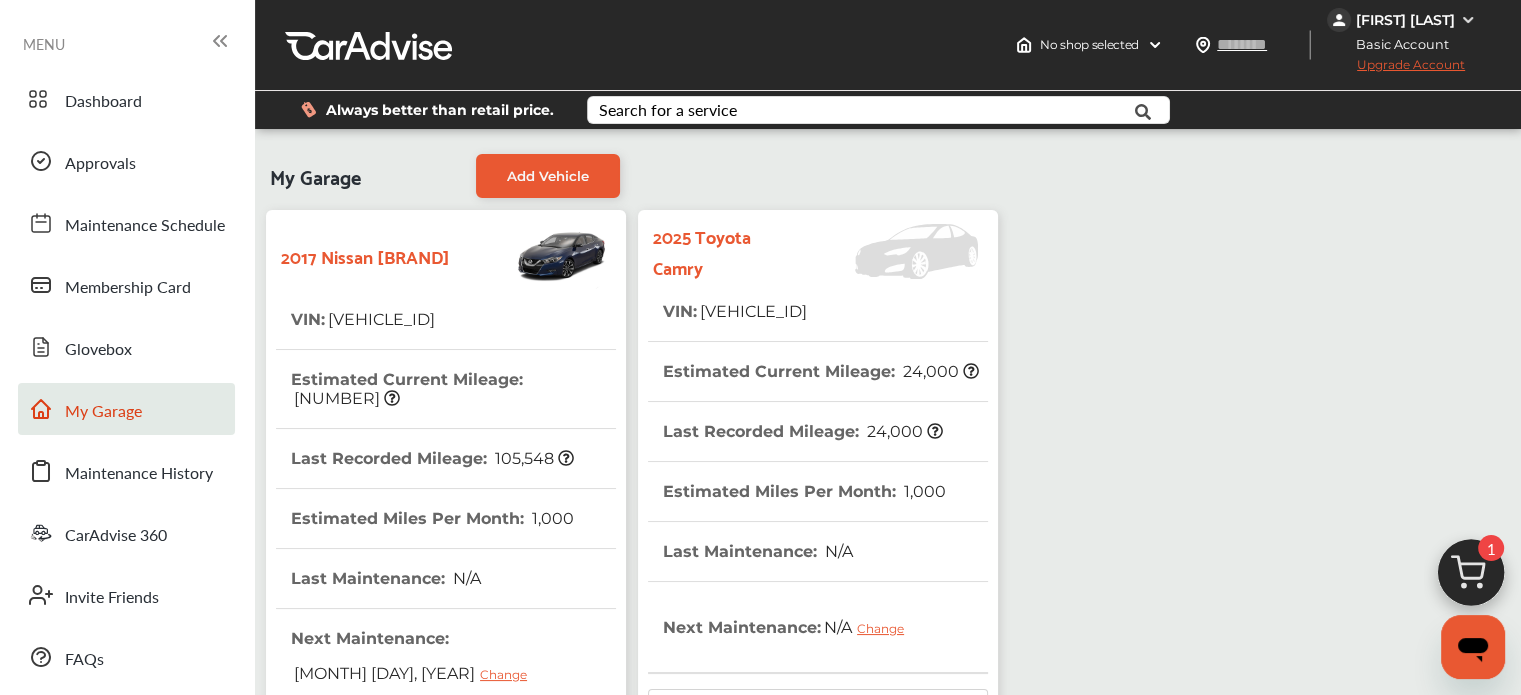 click at bounding box center [1471, 578] 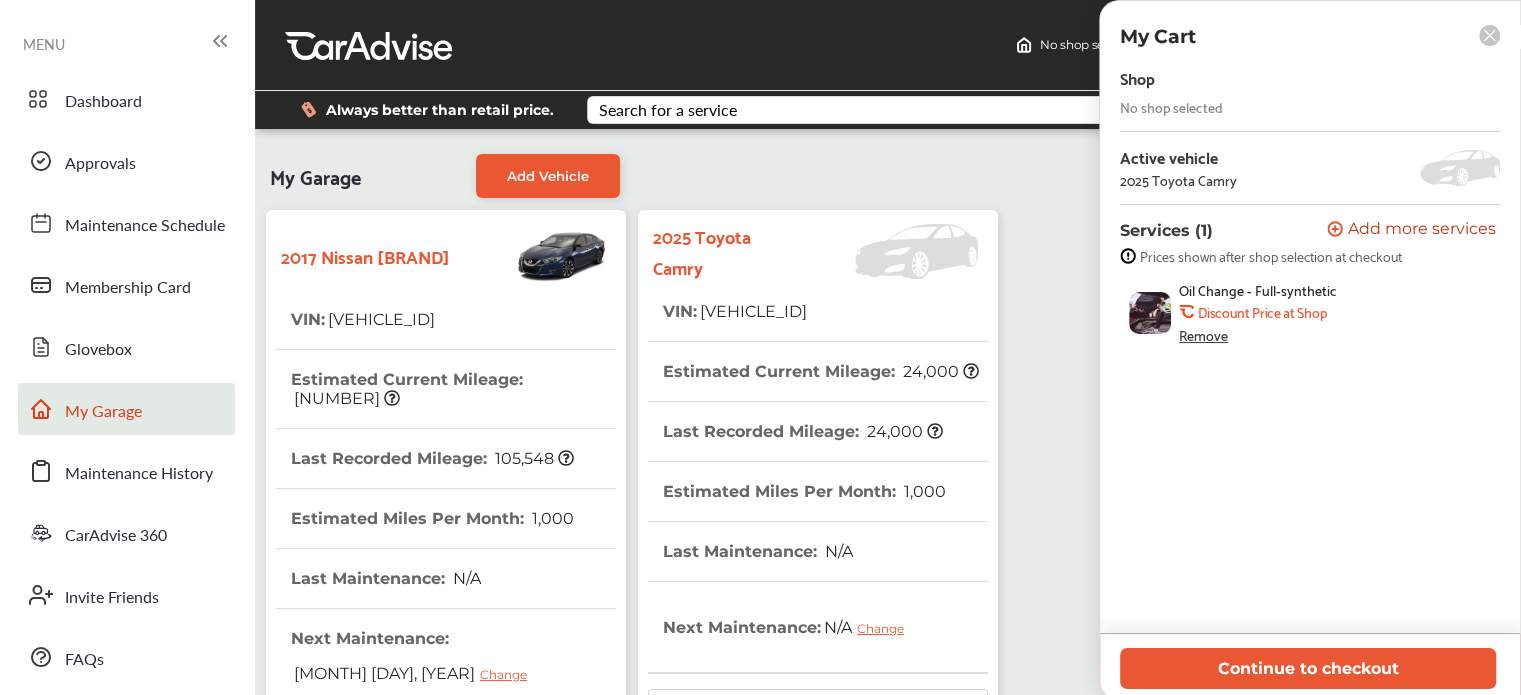 click on "Continue to checkout" at bounding box center [1310, 666] 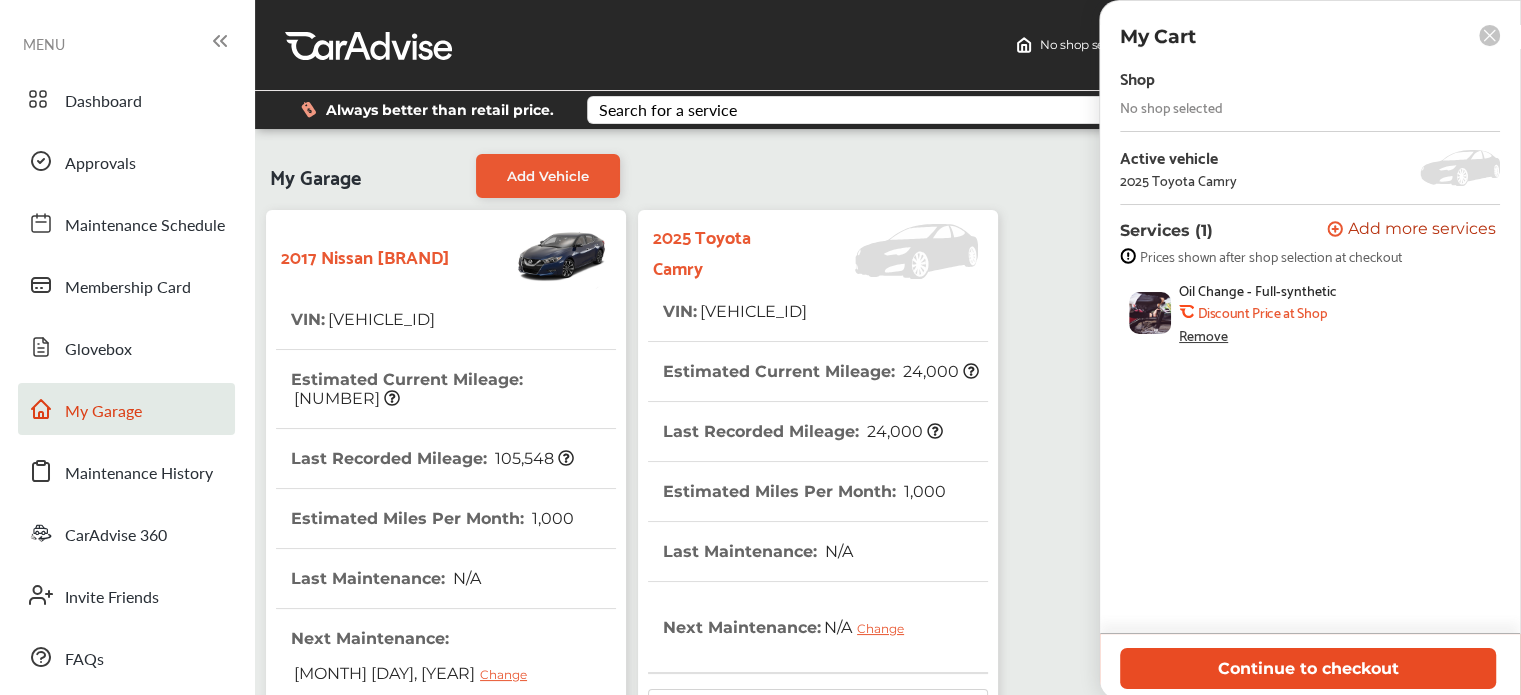 click on "Continue to checkout" at bounding box center [1308, 668] 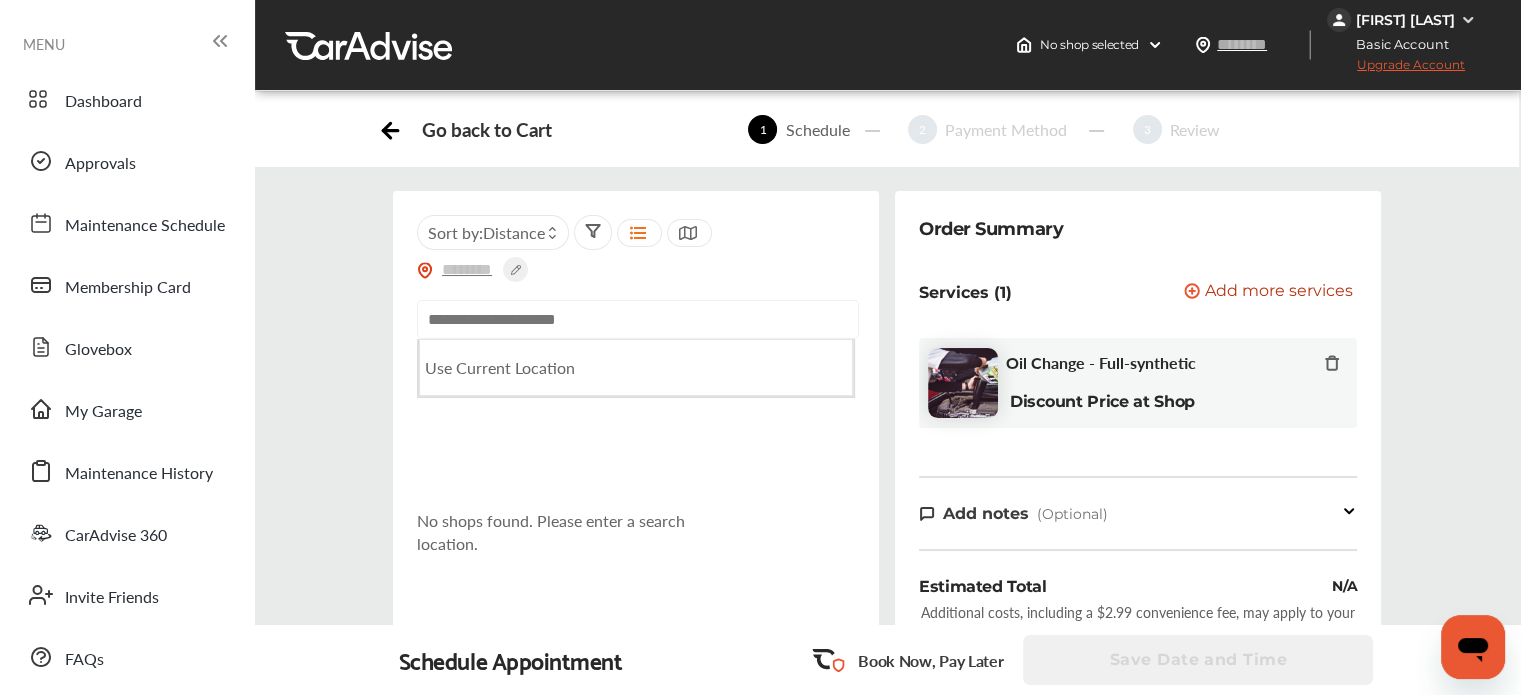 click at bounding box center [638, 319] 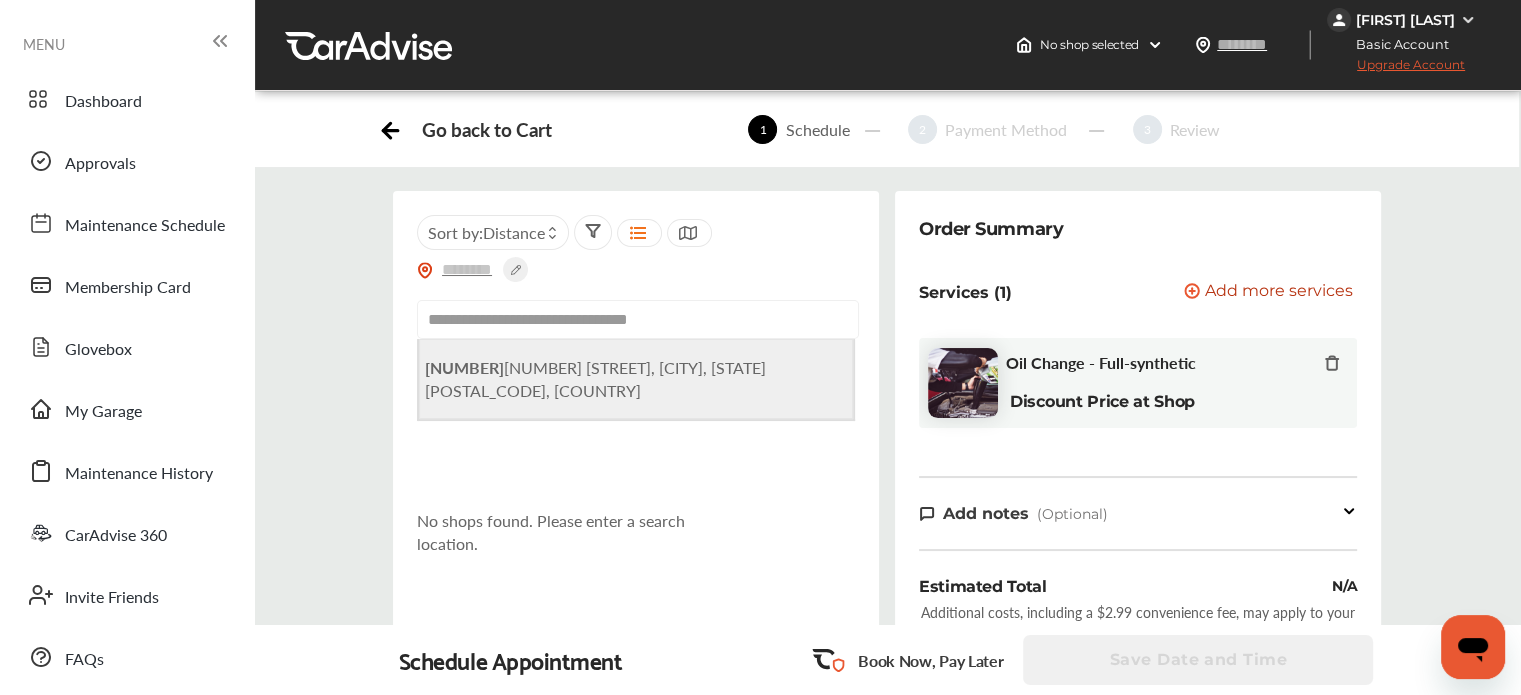 click on "[NUMBER] [STREET], [CITY], [STATE] [POSTAL_CODE], [COUNTRY]" at bounding box center (595, 379) 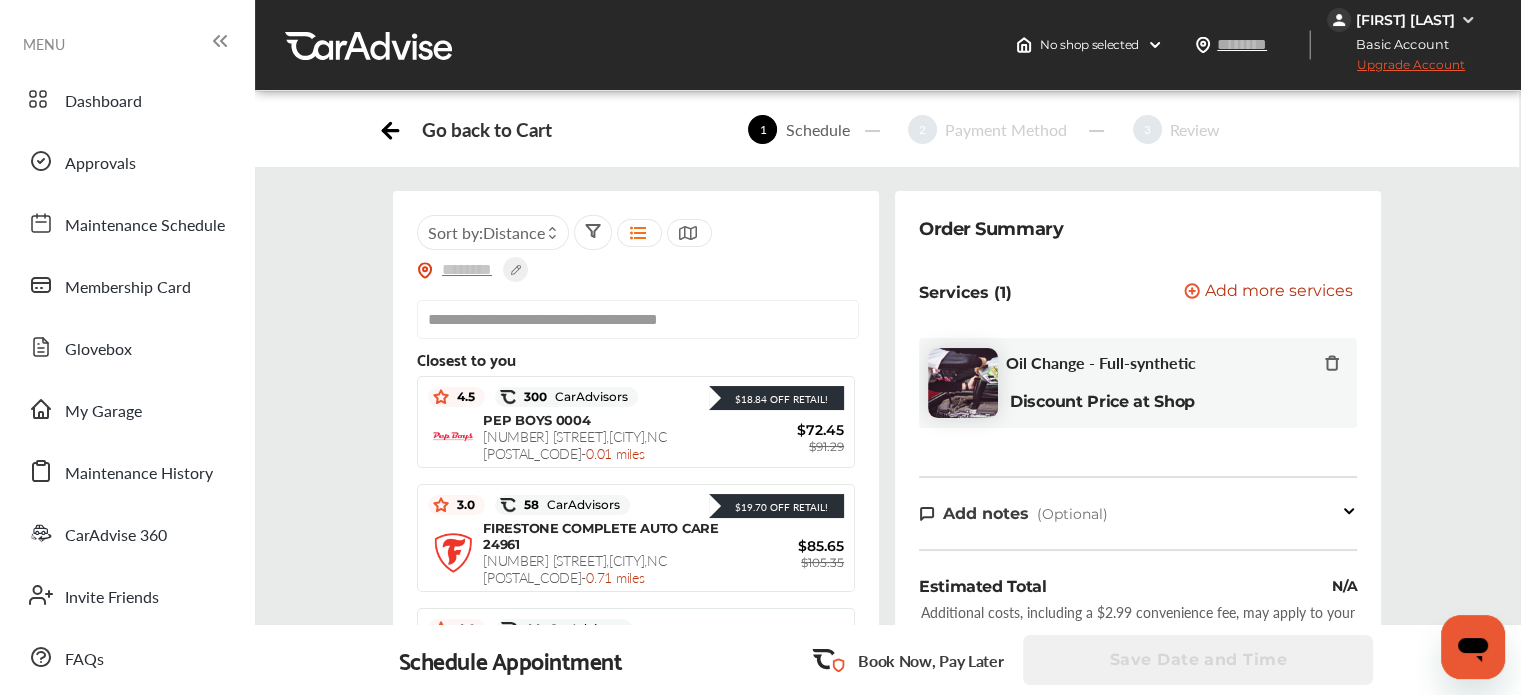 click on "**********" at bounding box center (638, 319) 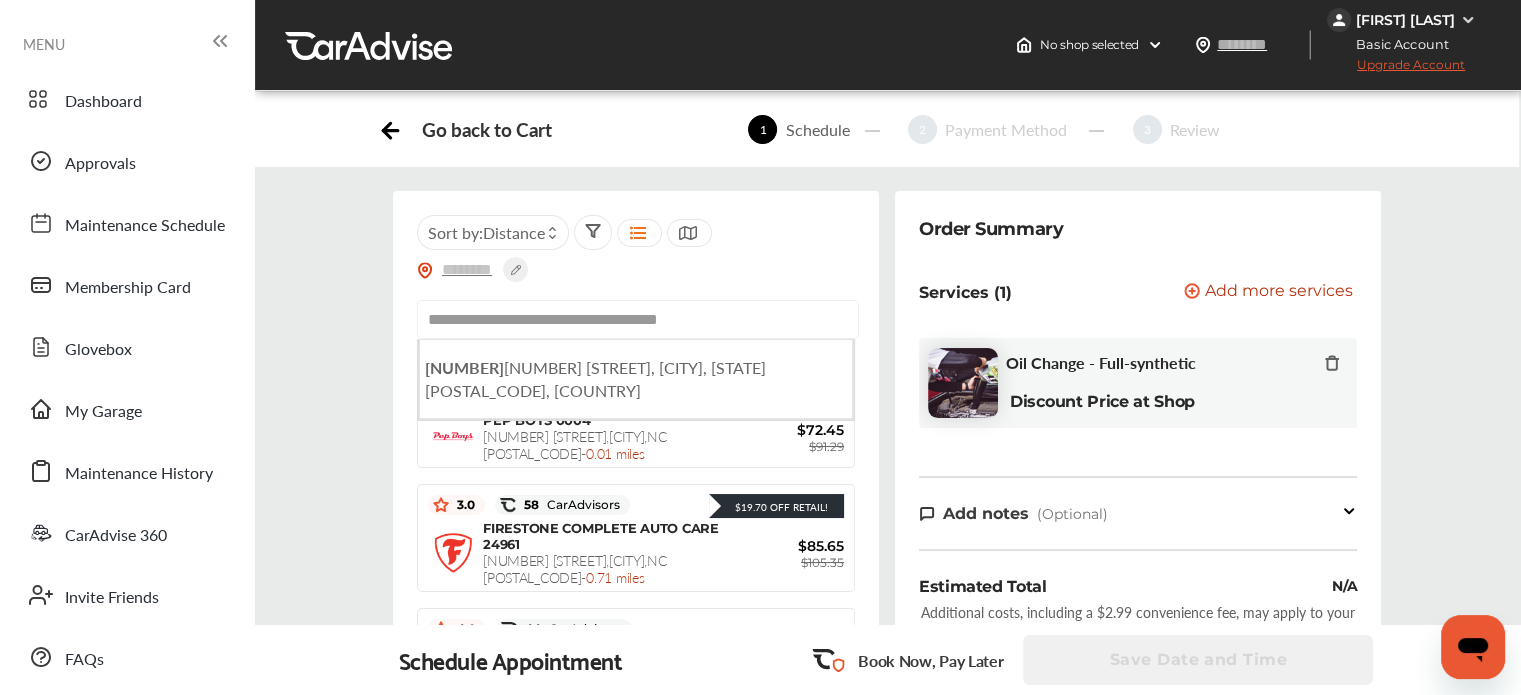 click on "**********" at bounding box center [638, 319] 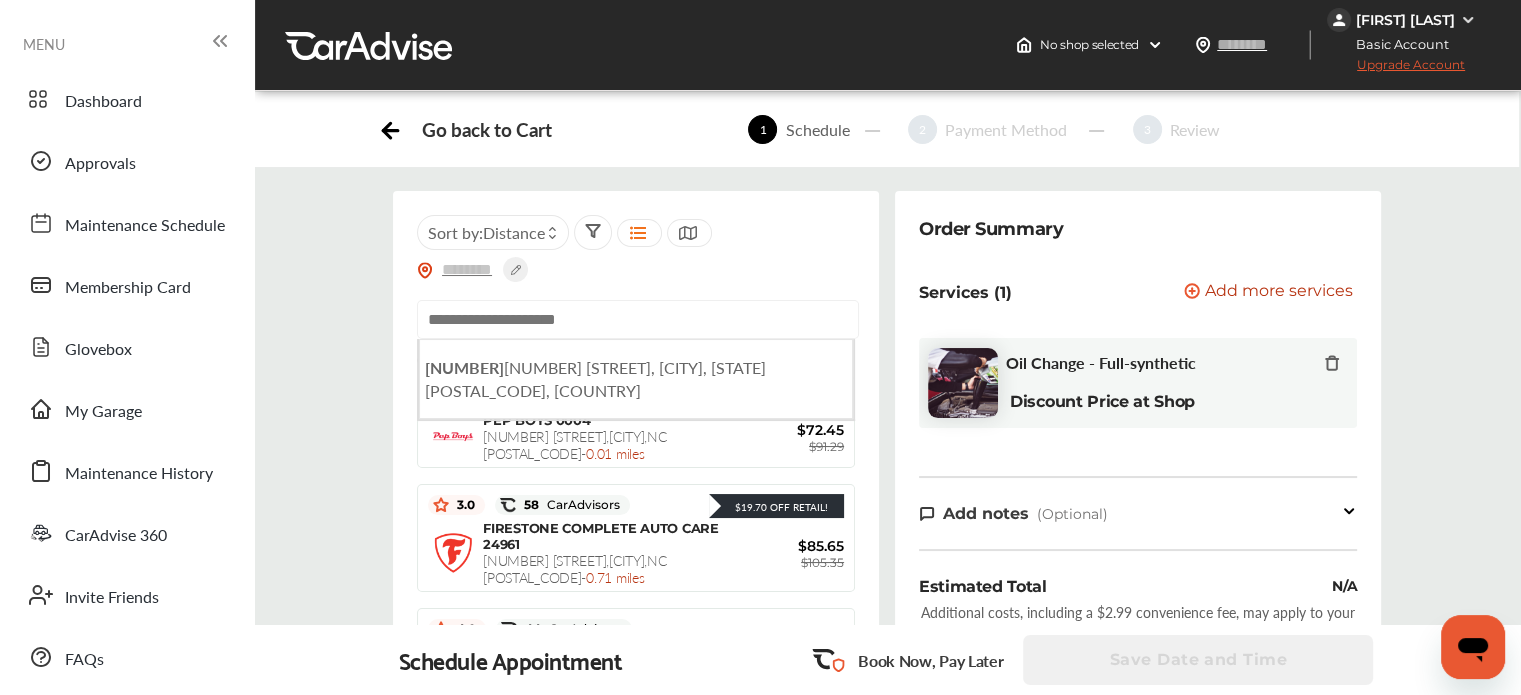 paste on "**********" 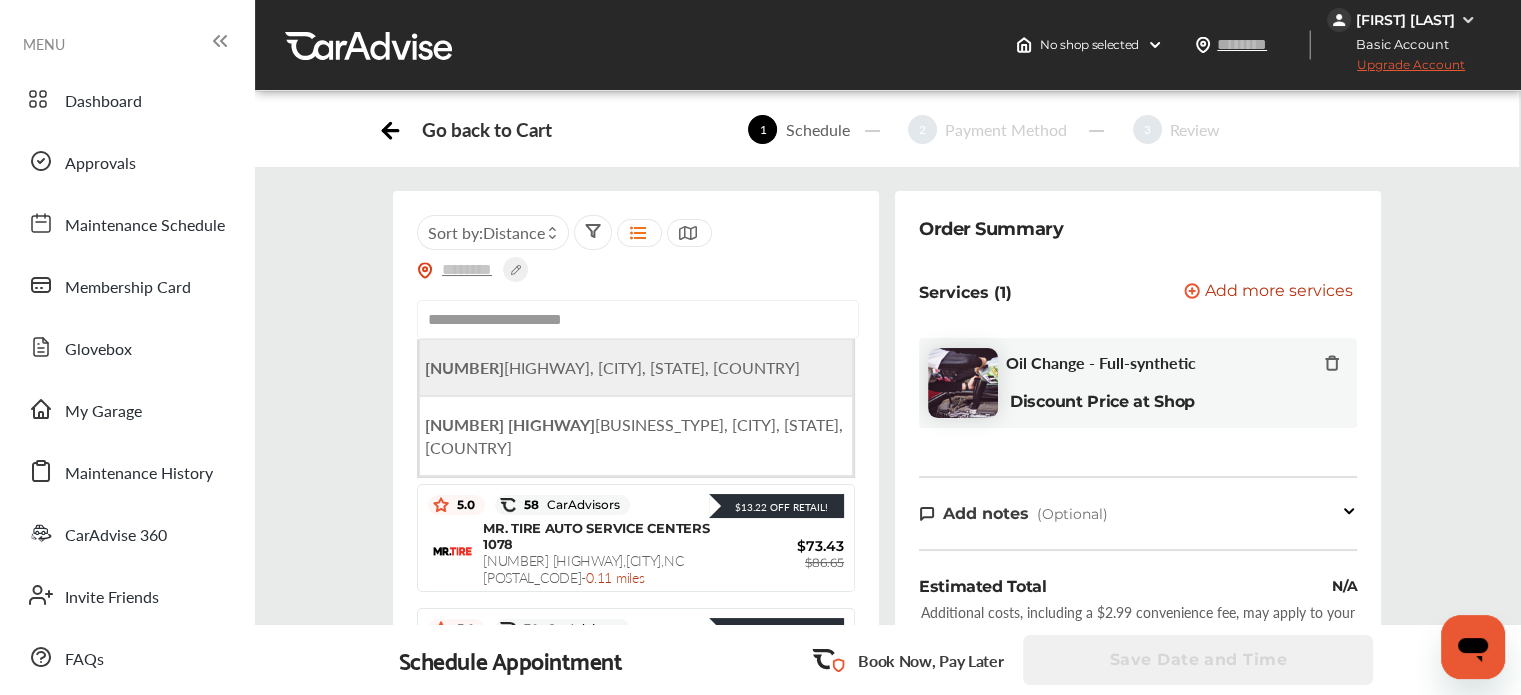 click on "[NUMBER] [HIGHWAY], [CITY], [STATE], [COUNTRY]" at bounding box center (612, 367) 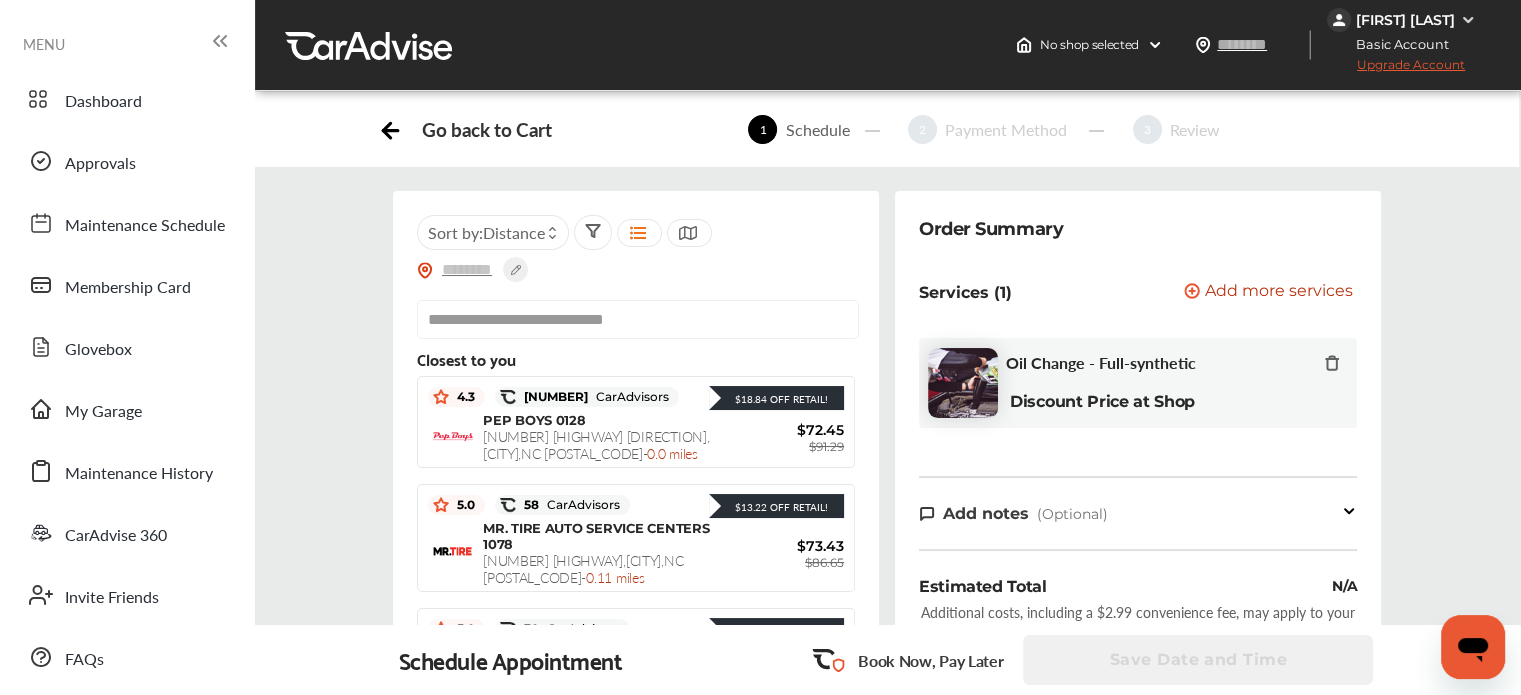 click on "[NUMBER] [HIGHWAY] [DIRECTION] , [CITY] , [STATE] [POSTAL_CODE] - [DISTANCE]" at bounding box center (596, 444) 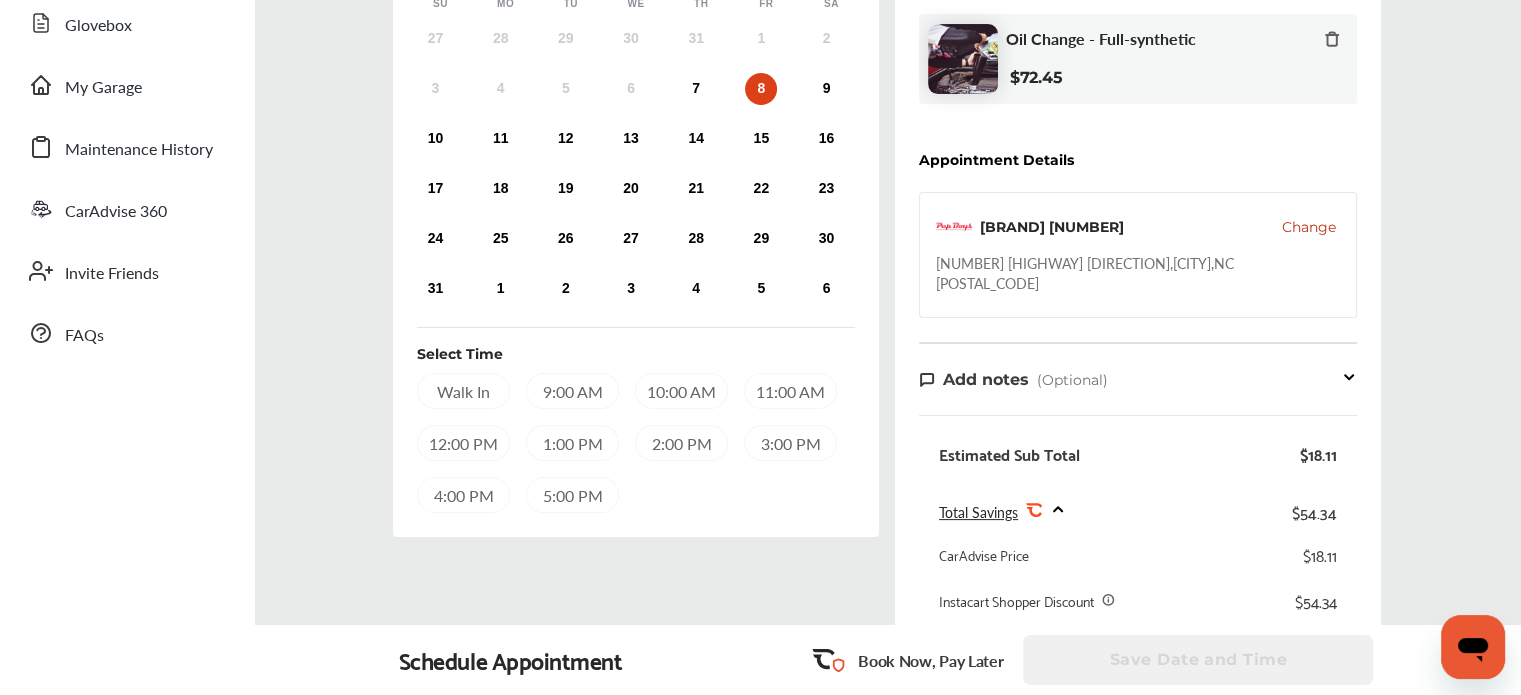 scroll, scrollTop: 320, scrollLeft: 0, axis: vertical 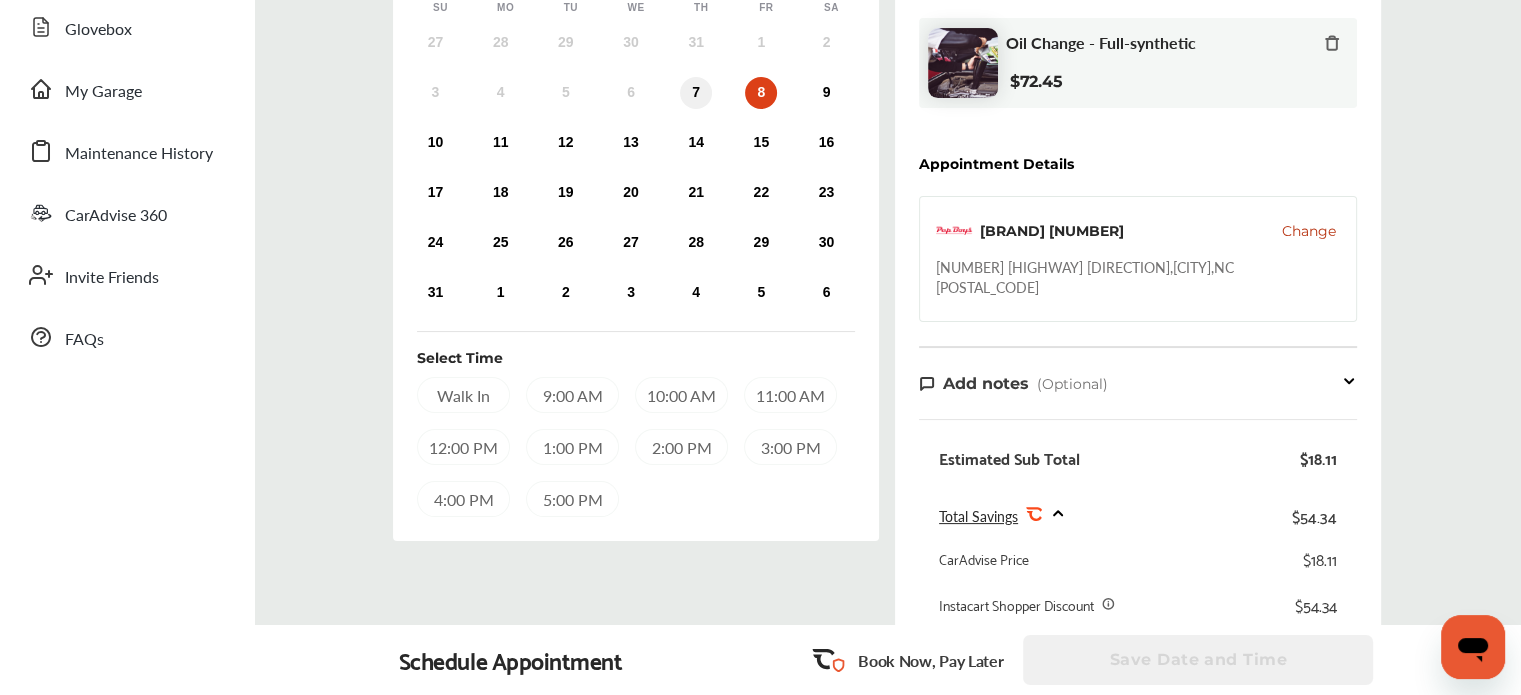 click on "7" at bounding box center (696, 93) 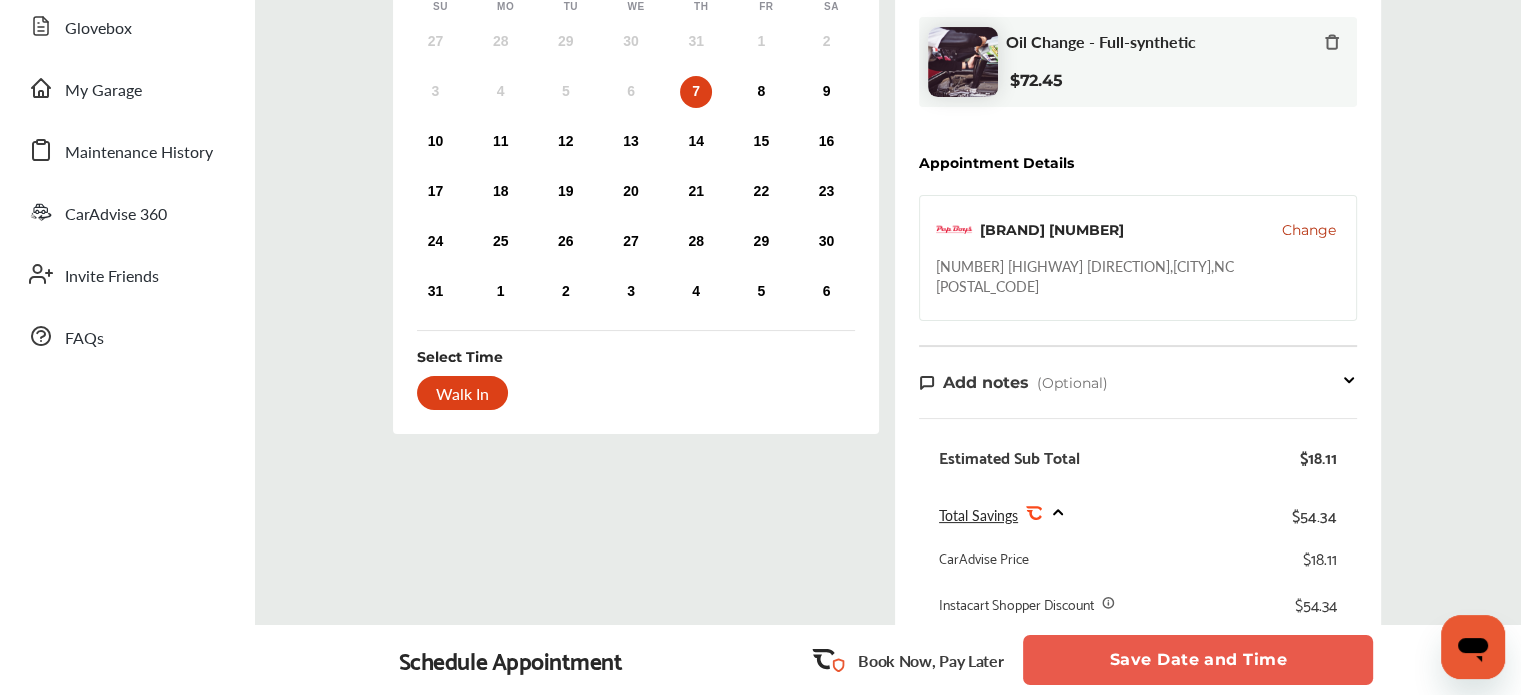 scroll, scrollTop: 252, scrollLeft: 0, axis: vertical 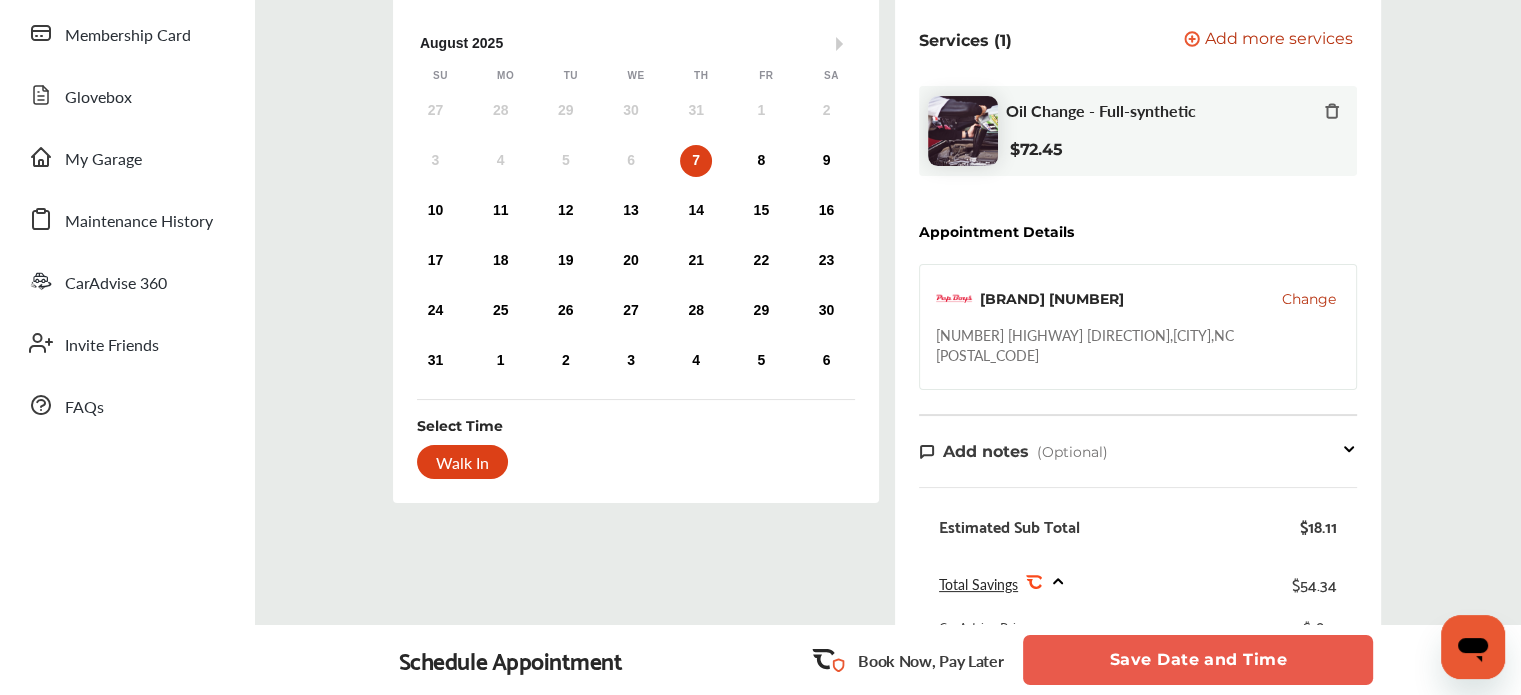 click on "3 4 5 6 7 8 9" at bounding box center [631, 161] 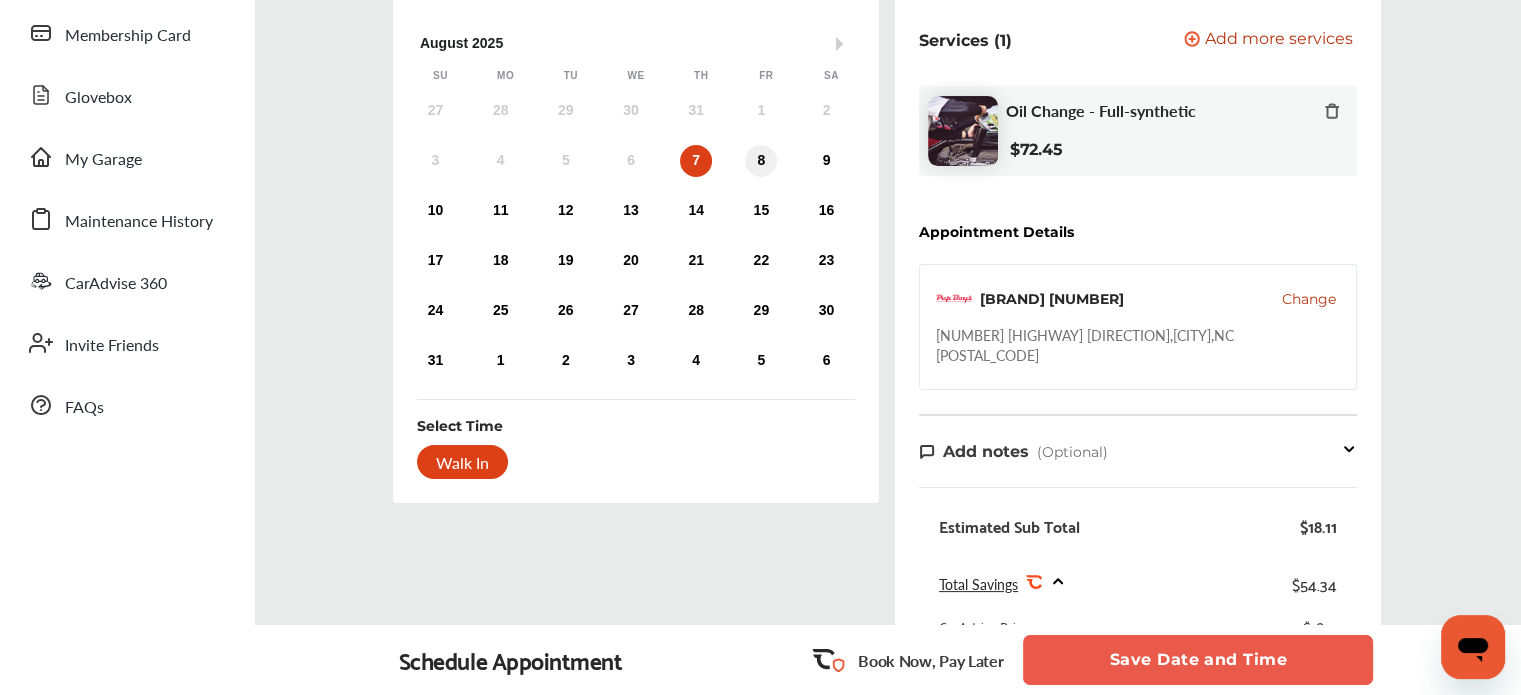 click on "8" at bounding box center (761, 161) 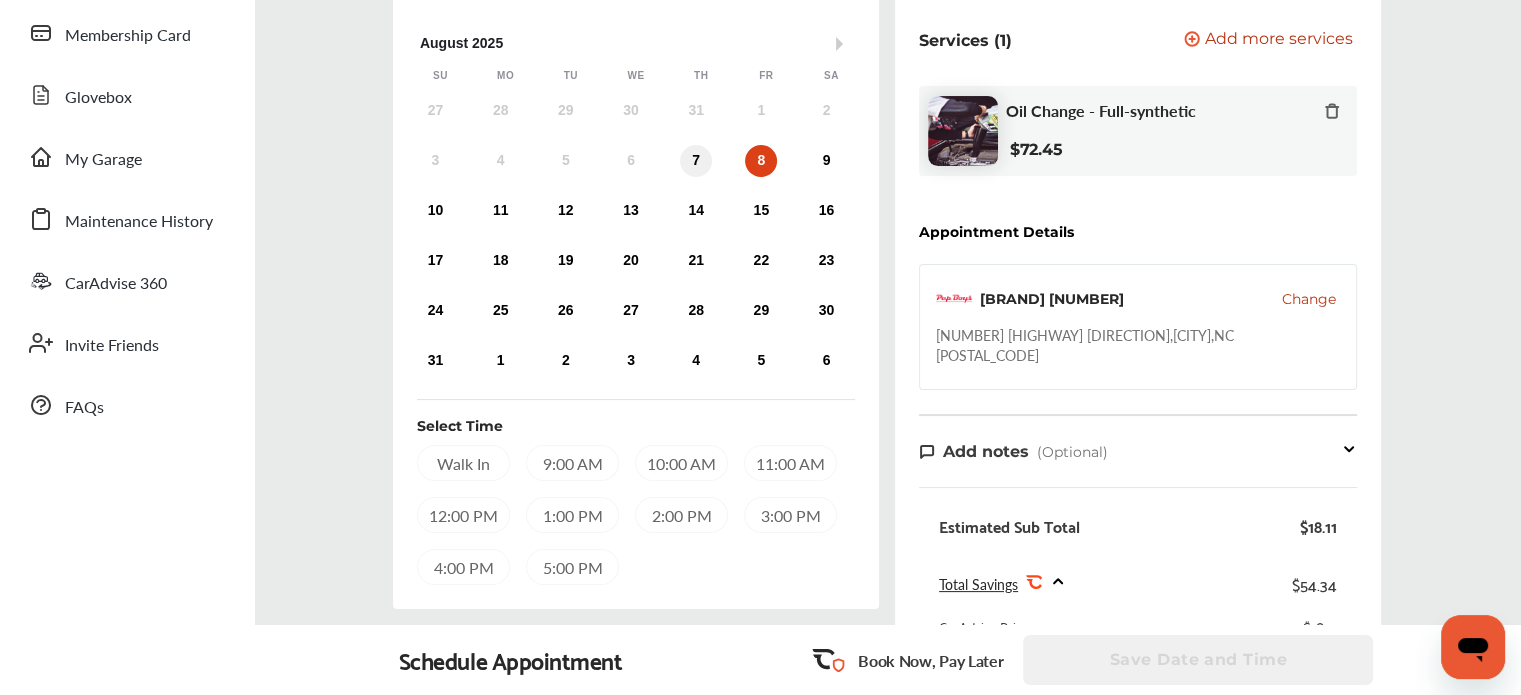 click on "7" at bounding box center [696, 161] 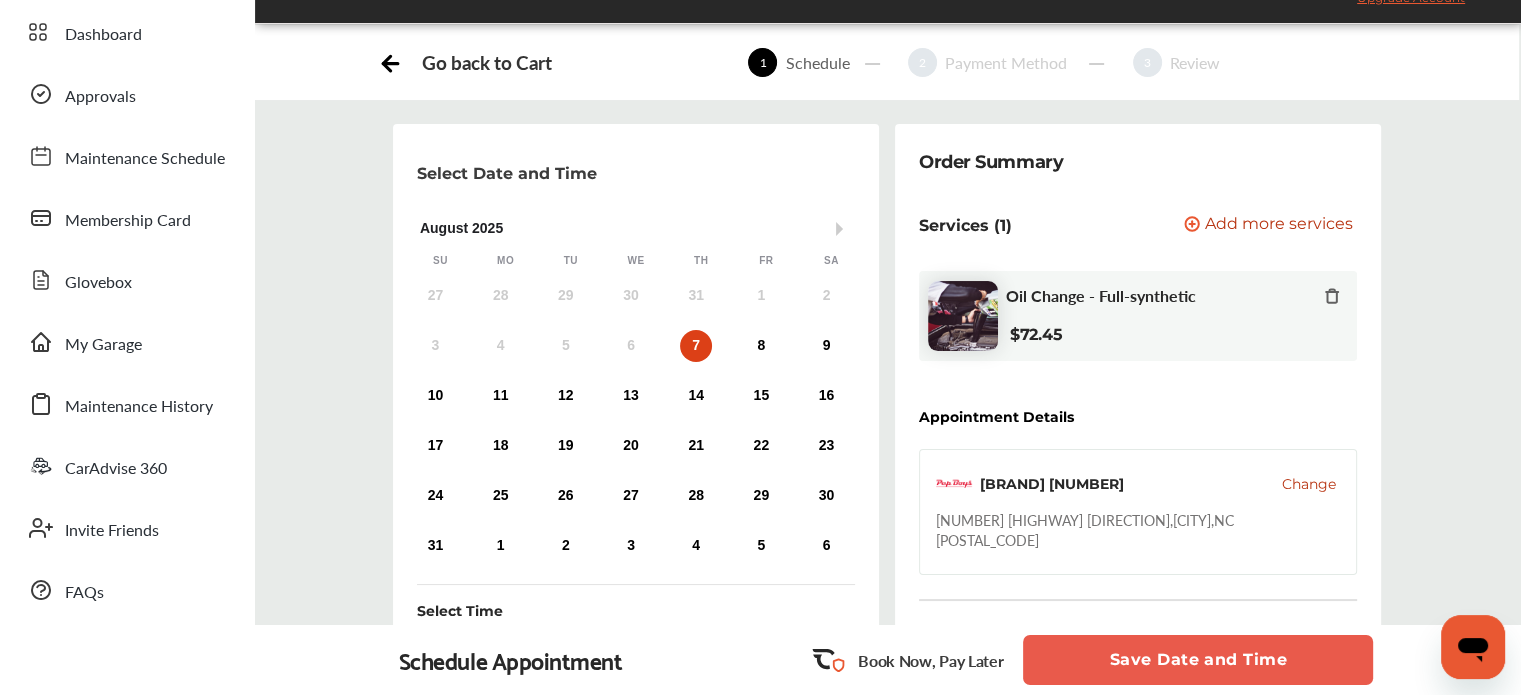 scroll, scrollTop: 233, scrollLeft: 0, axis: vertical 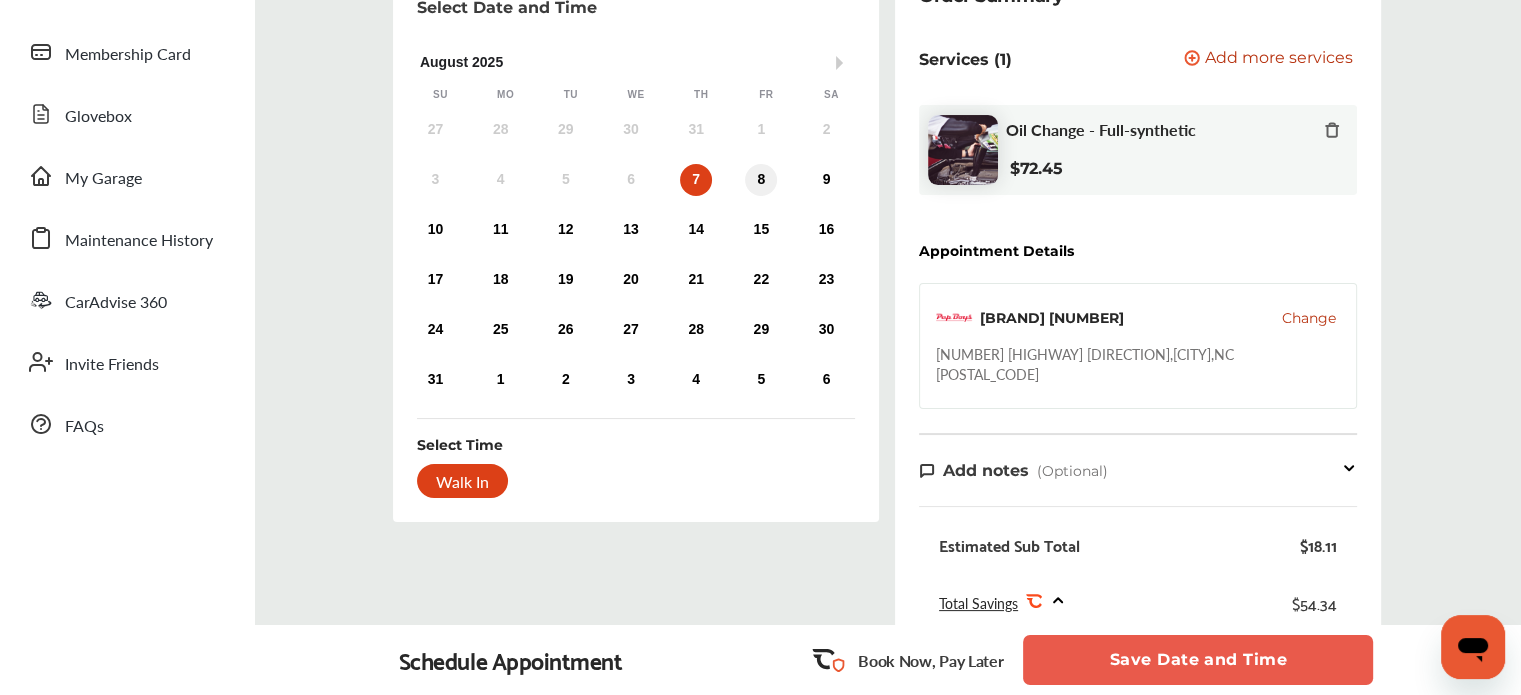 click on "8" at bounding box center (761, 180) 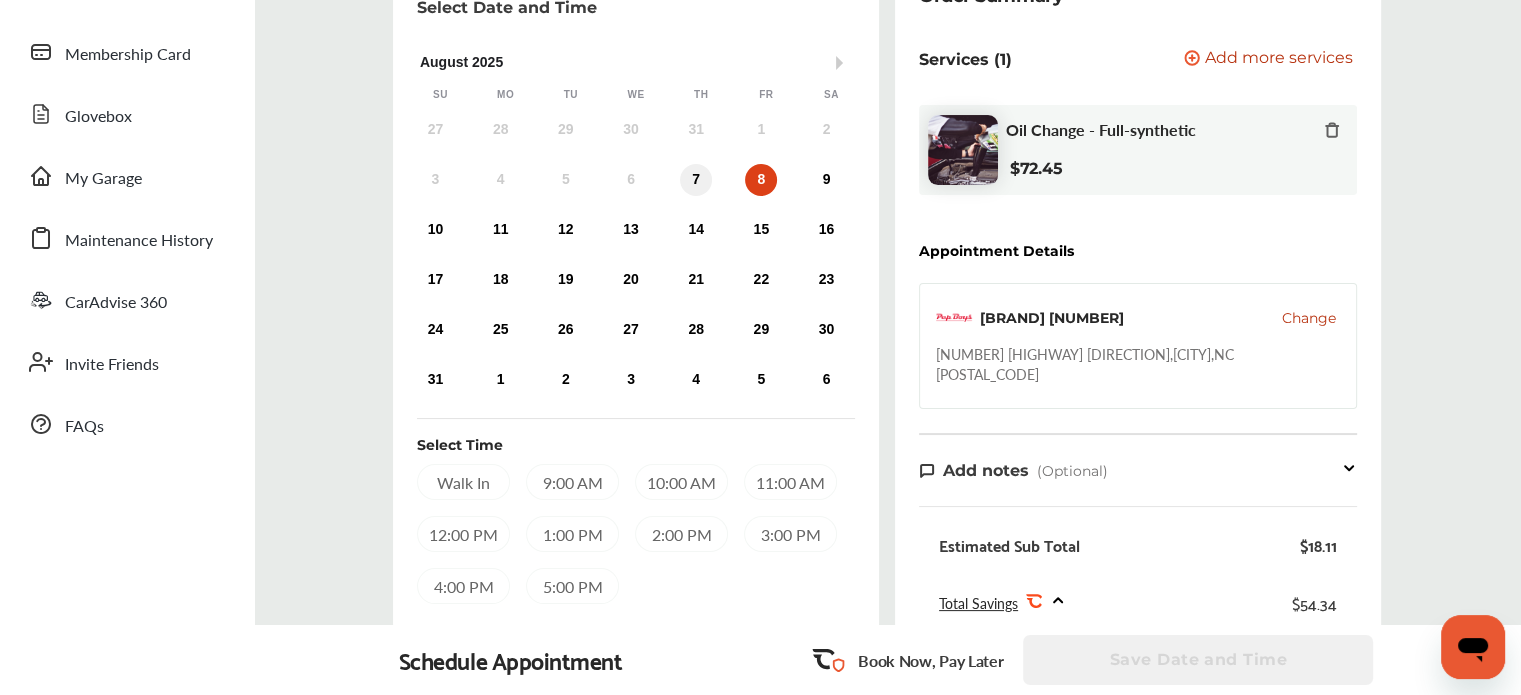 click on "7" at bounding box center [696, 180] 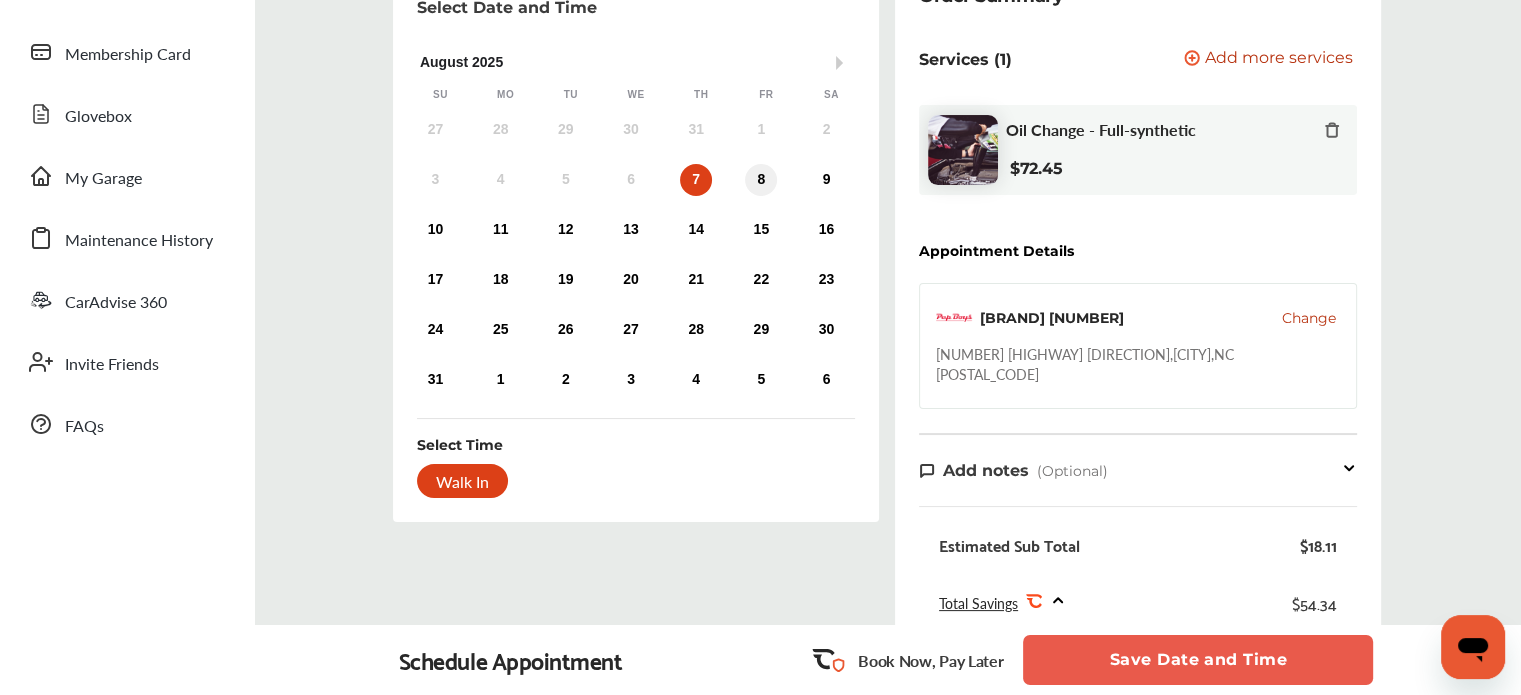click on "8" at bounding box center [761, 180] 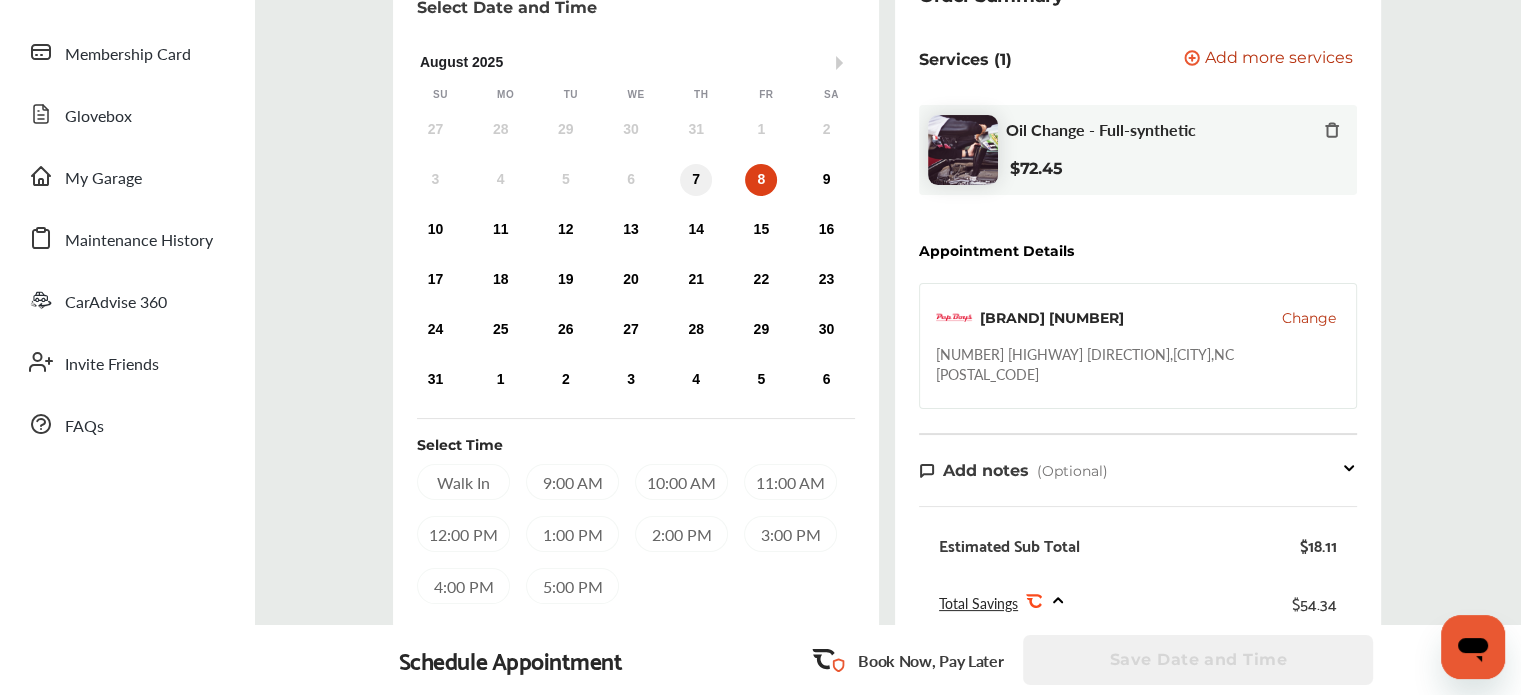 click on "7" at bounding box center [696, 180] 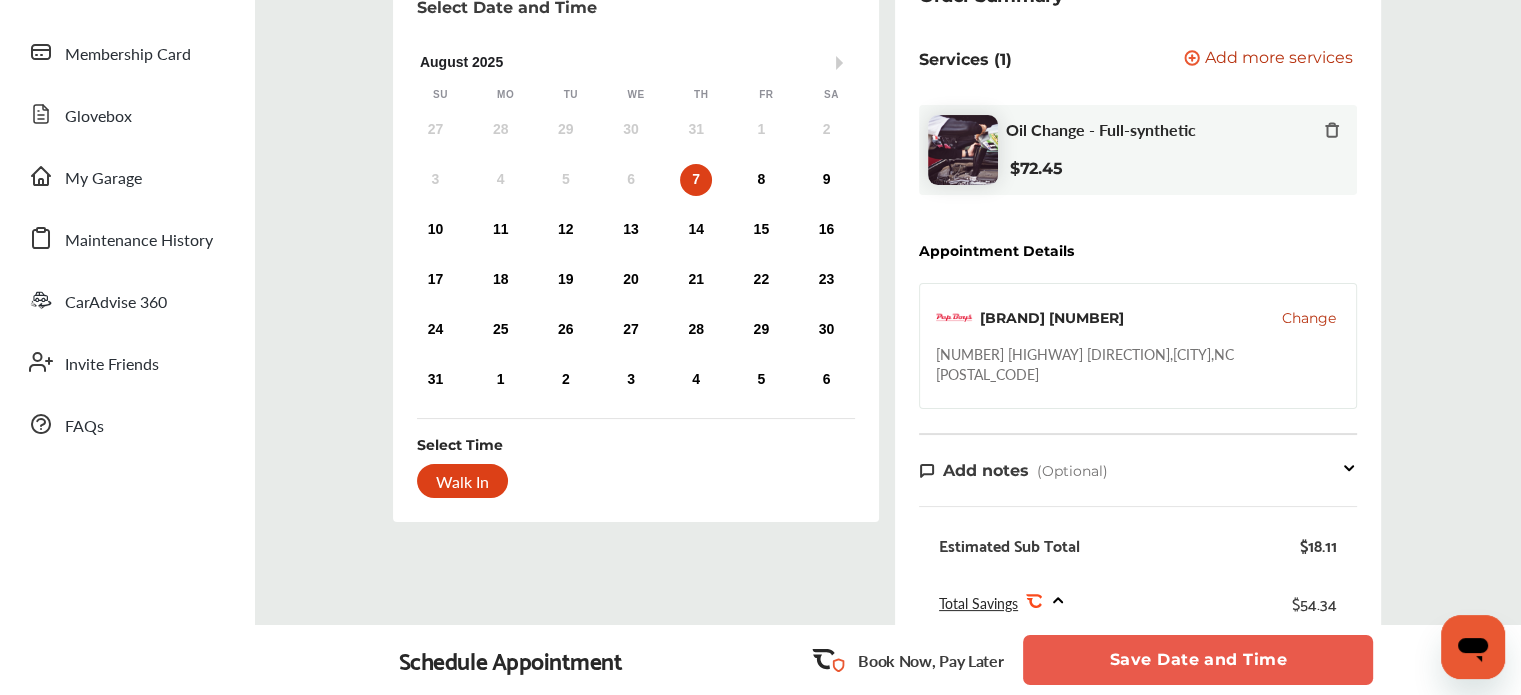 click on "Walk In" at bounding box center [462, 481] 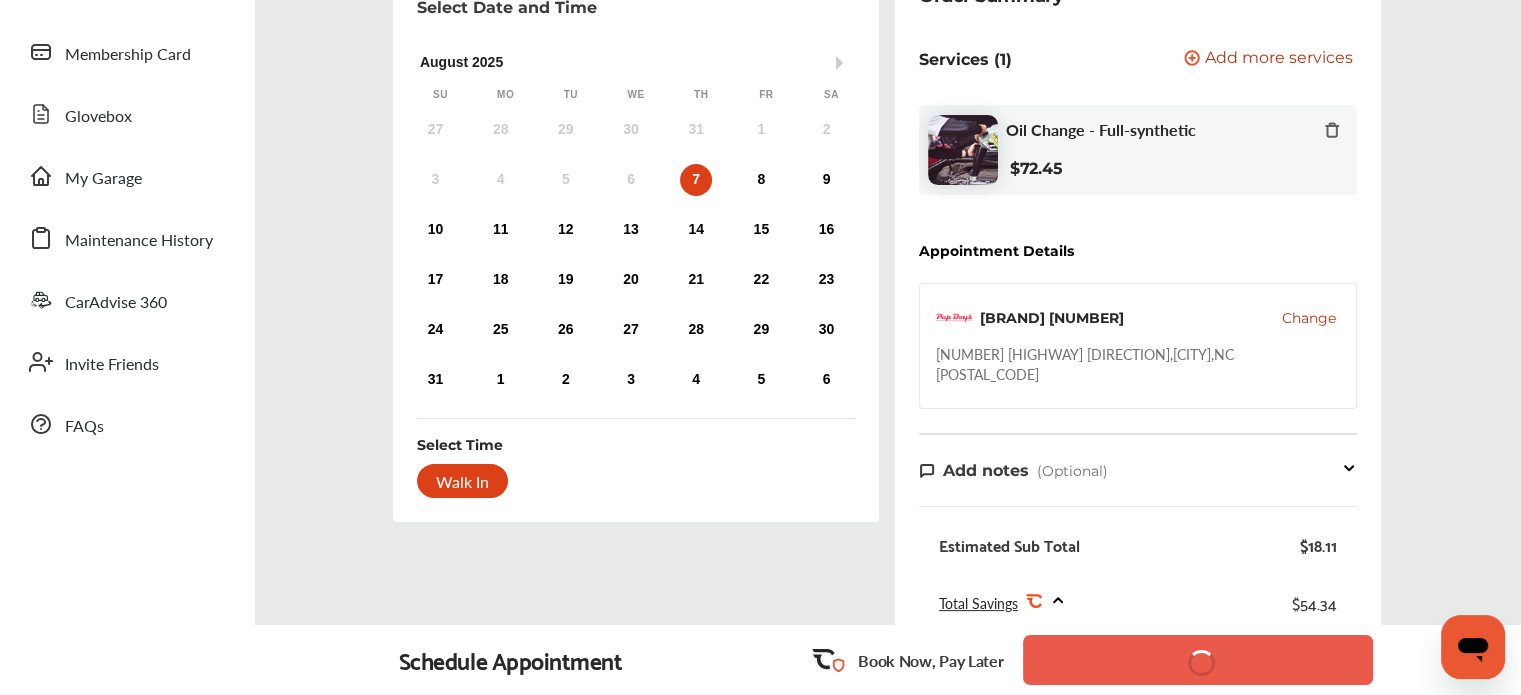 scroll, scrollTop: 509, scrollLeft: 0, axis: vertical 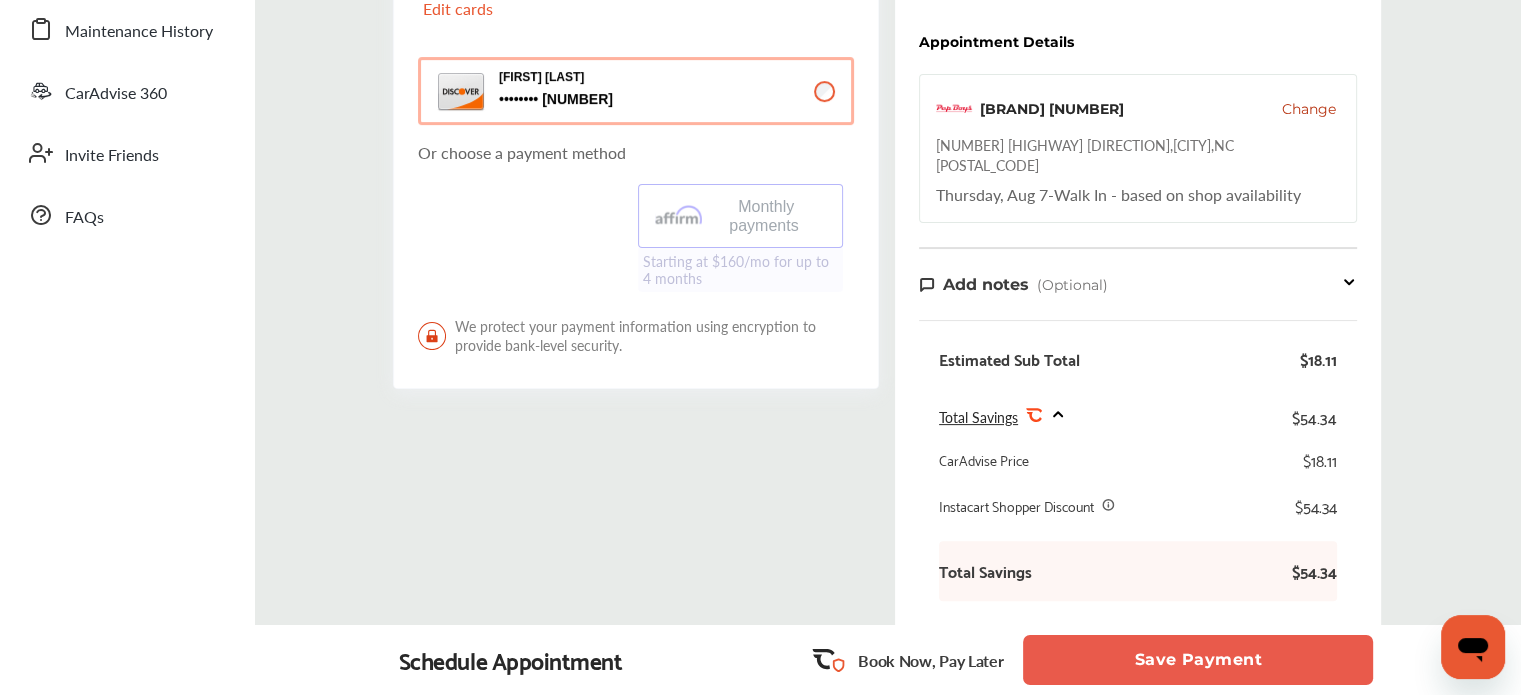 click on "Save Payment" at bounding box center [1198, 660] 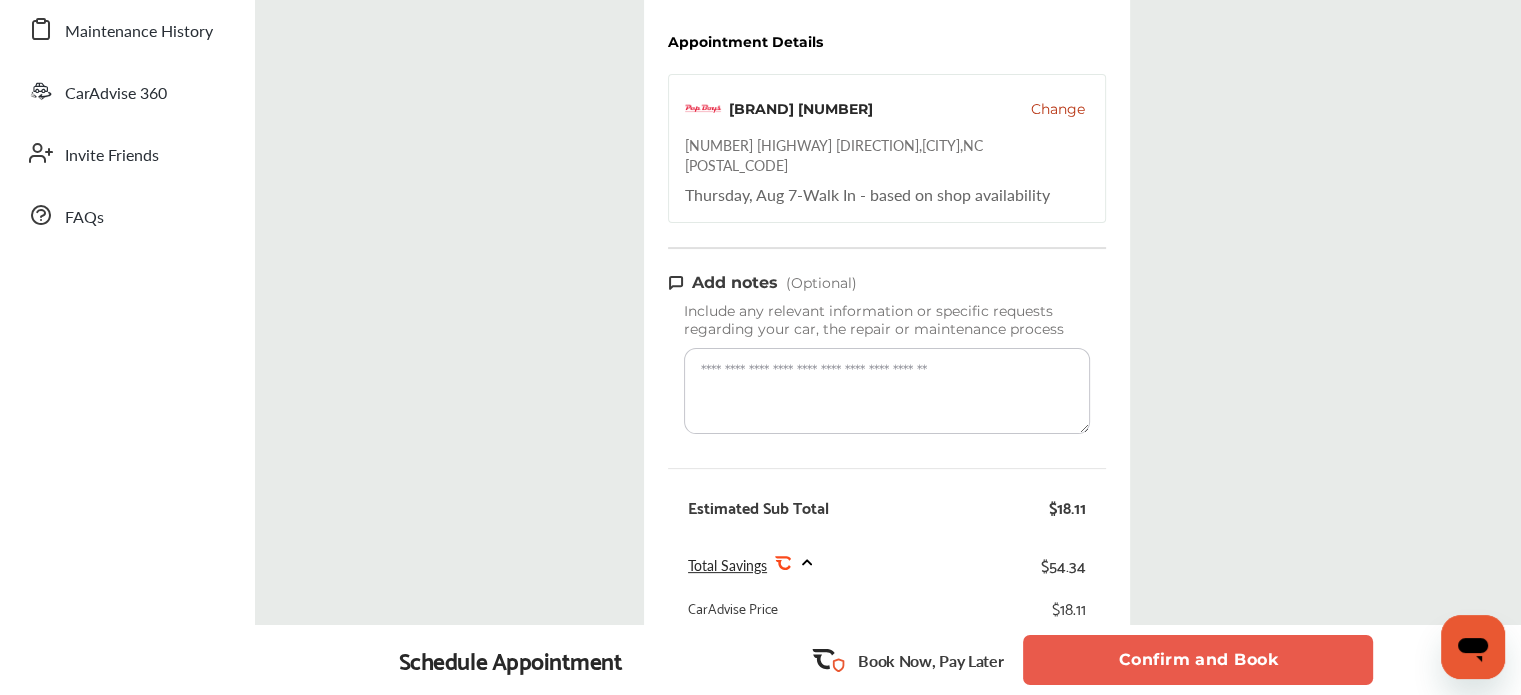 scroll, scrollTop: 0, scrollLeft: 0, axis: both 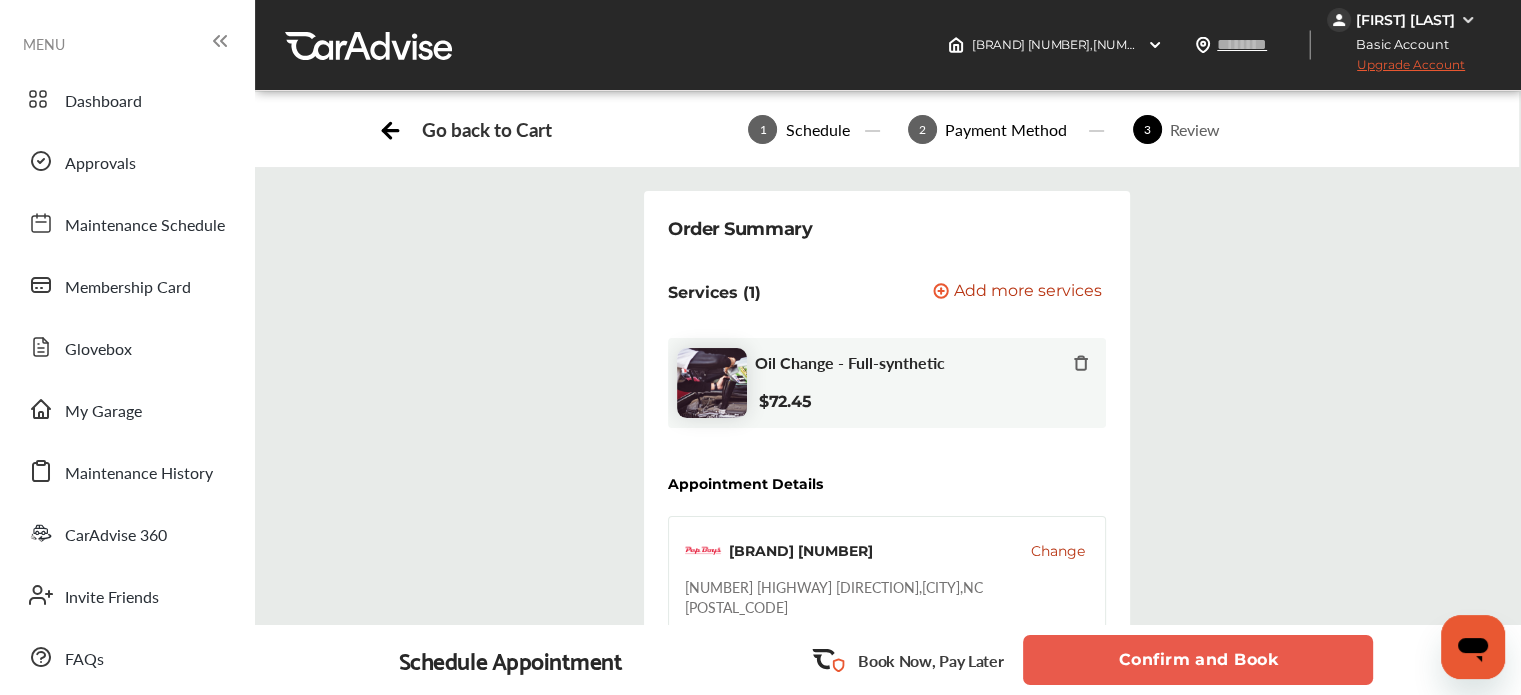 click on "Confirm and Book" at bounding box center [1198, 660] 